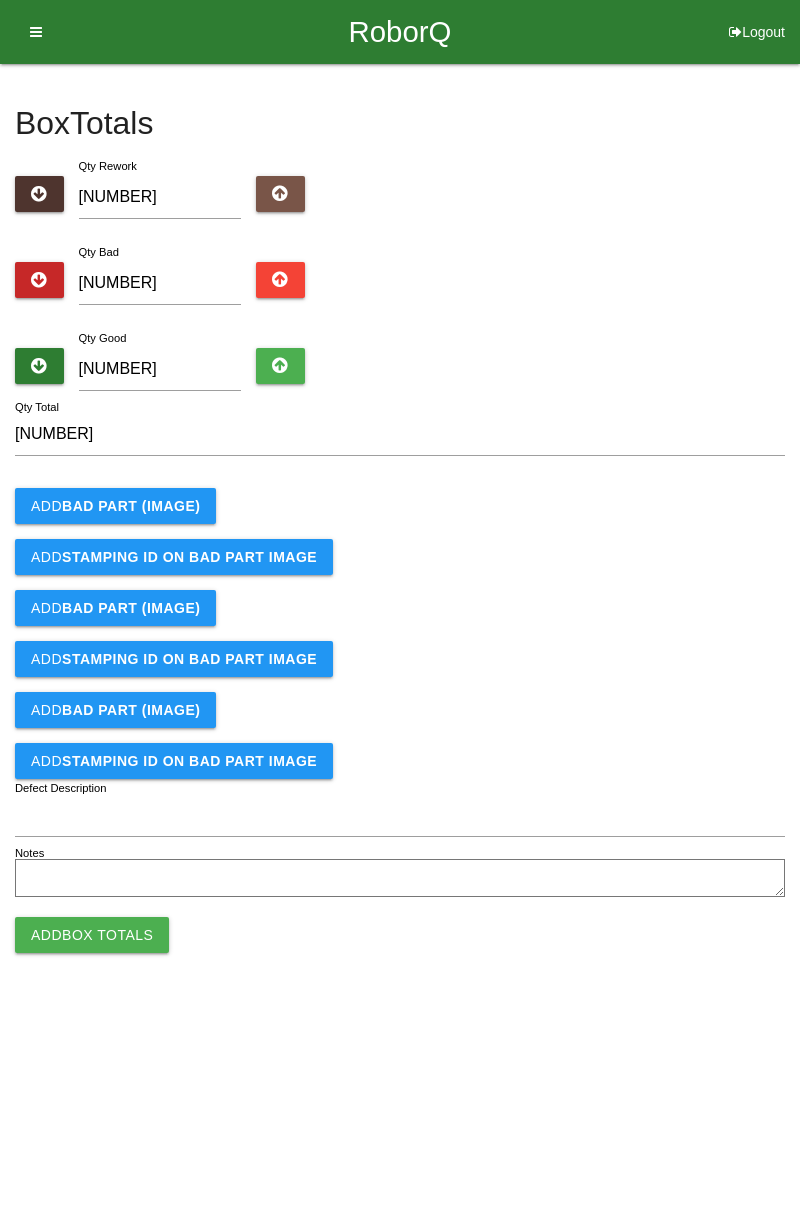 scroll, scrollTop: 0, scrollLeft: 0, axis: both 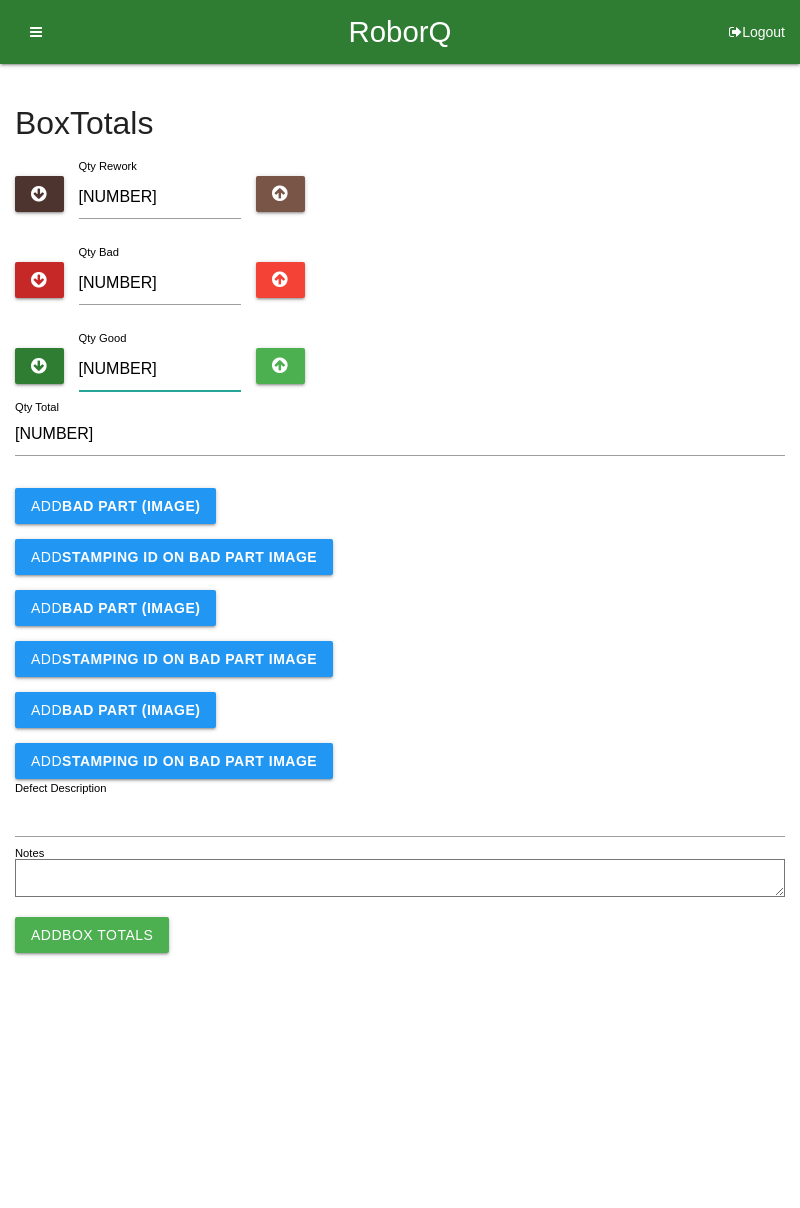 click on "[NUMBER]" at bounding box center [160, 369] 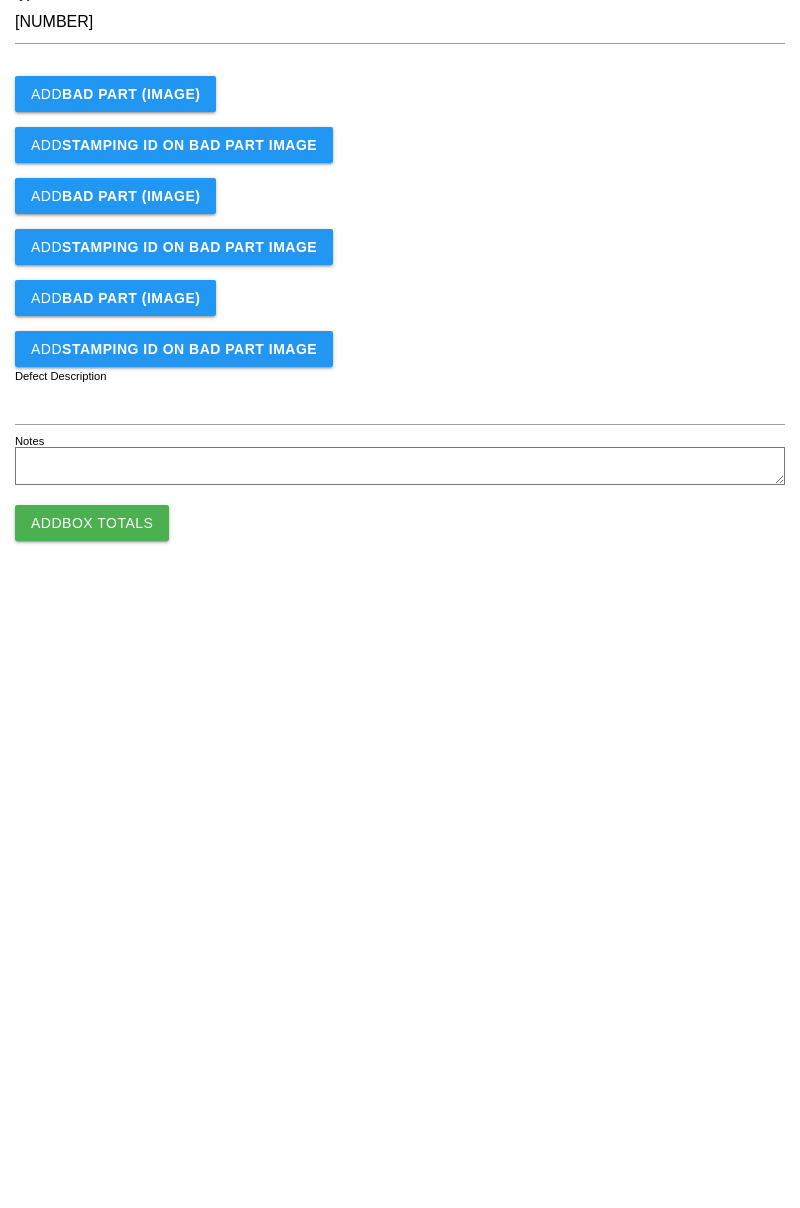 type on "[NUMBER]" 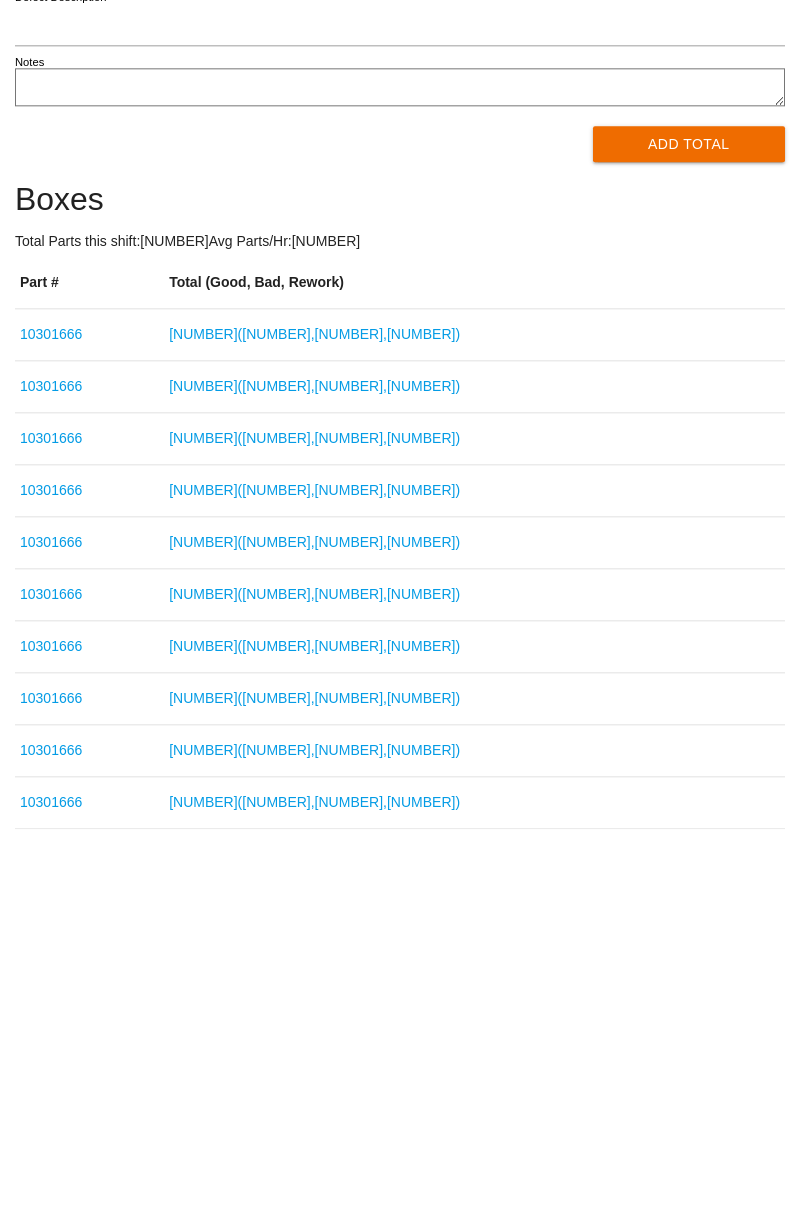 click on "[NUMBER] ( [NUMBER] , [NUMBER] , [NUMBER] )" at bounding box center [314, 733] 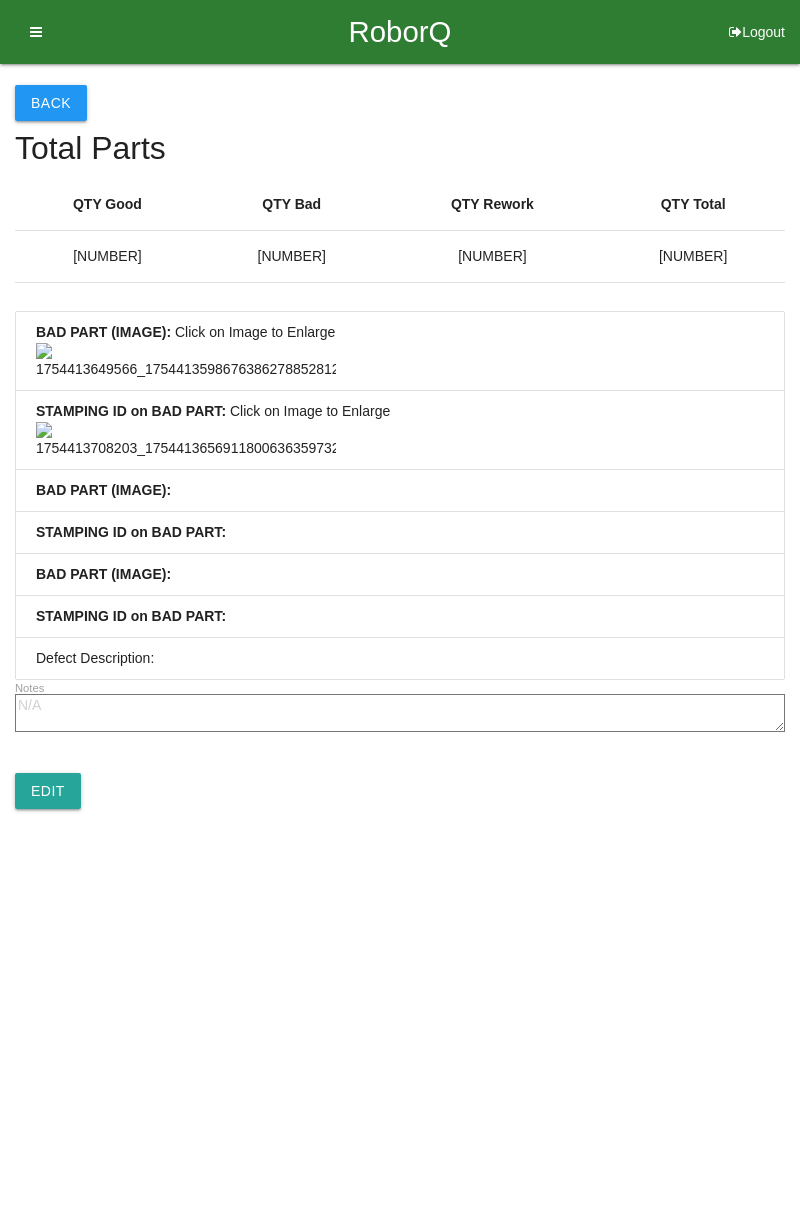 click at bounding box center [186, 440] 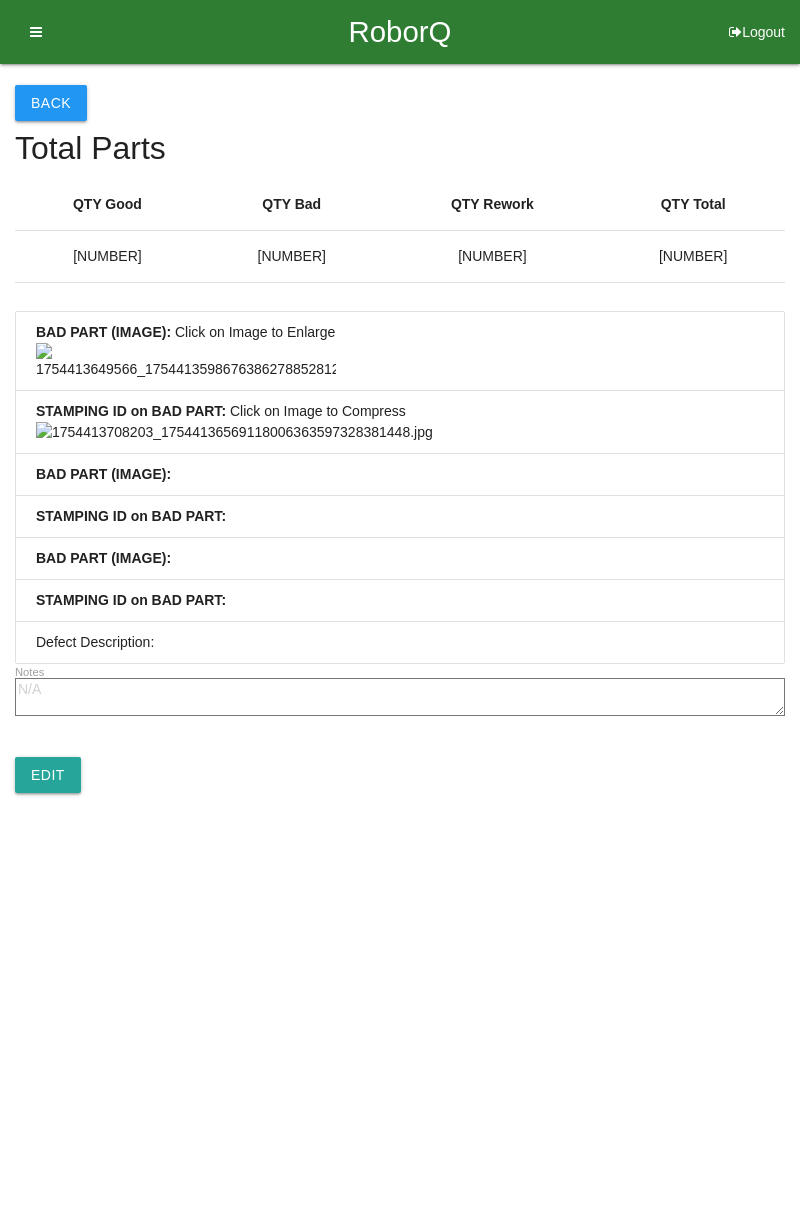 scroll, scrollTop: 0, scrollLeft: 0, axis: both 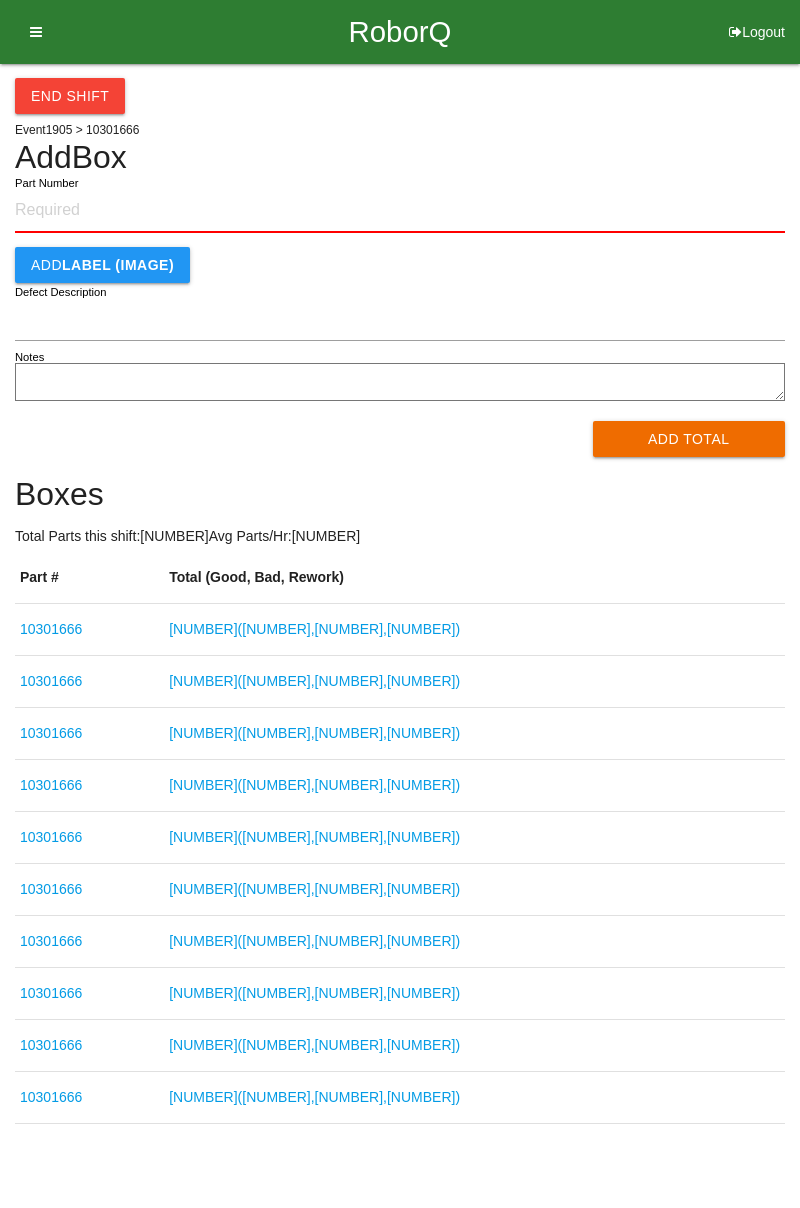 click on "[NUMBER] ( [NUMBER] , [NUMBER] , [NUMBER] )" at bounding box center [314, 681] 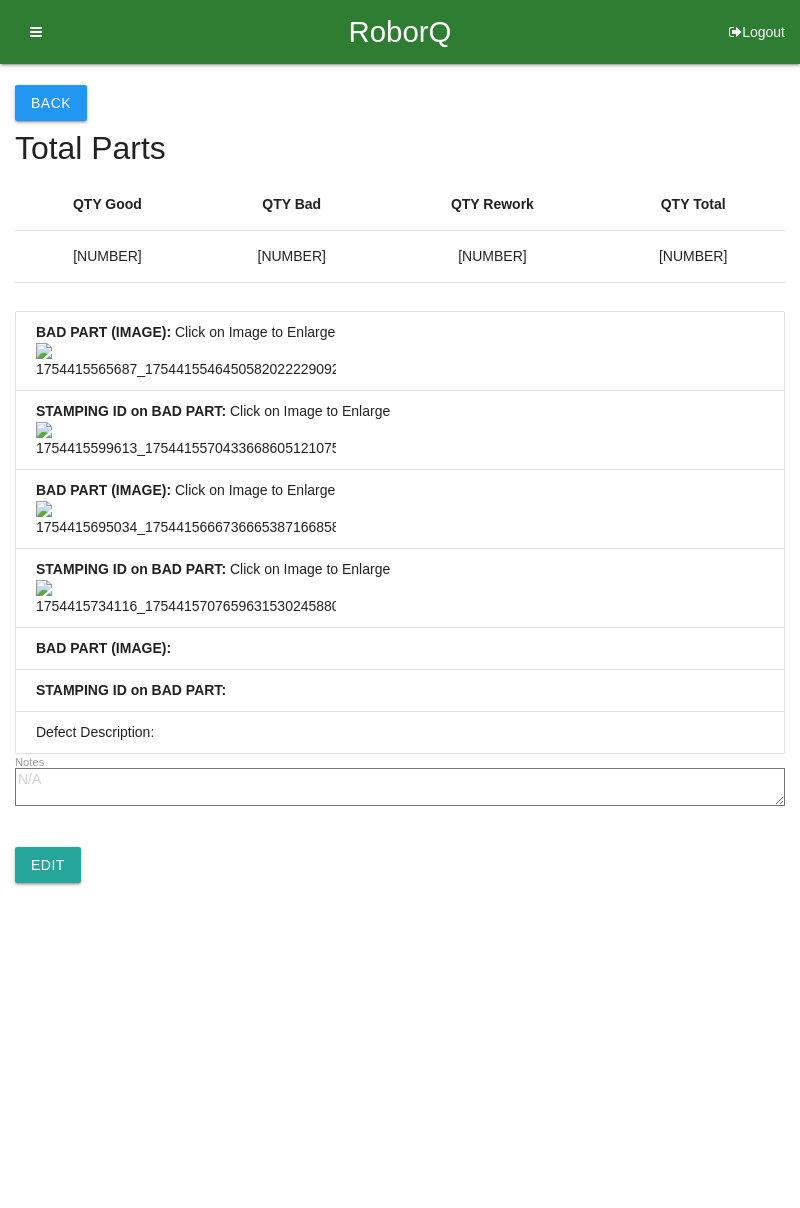 scroll, scrollTop: 0, scrollLeft: 0, axis: both 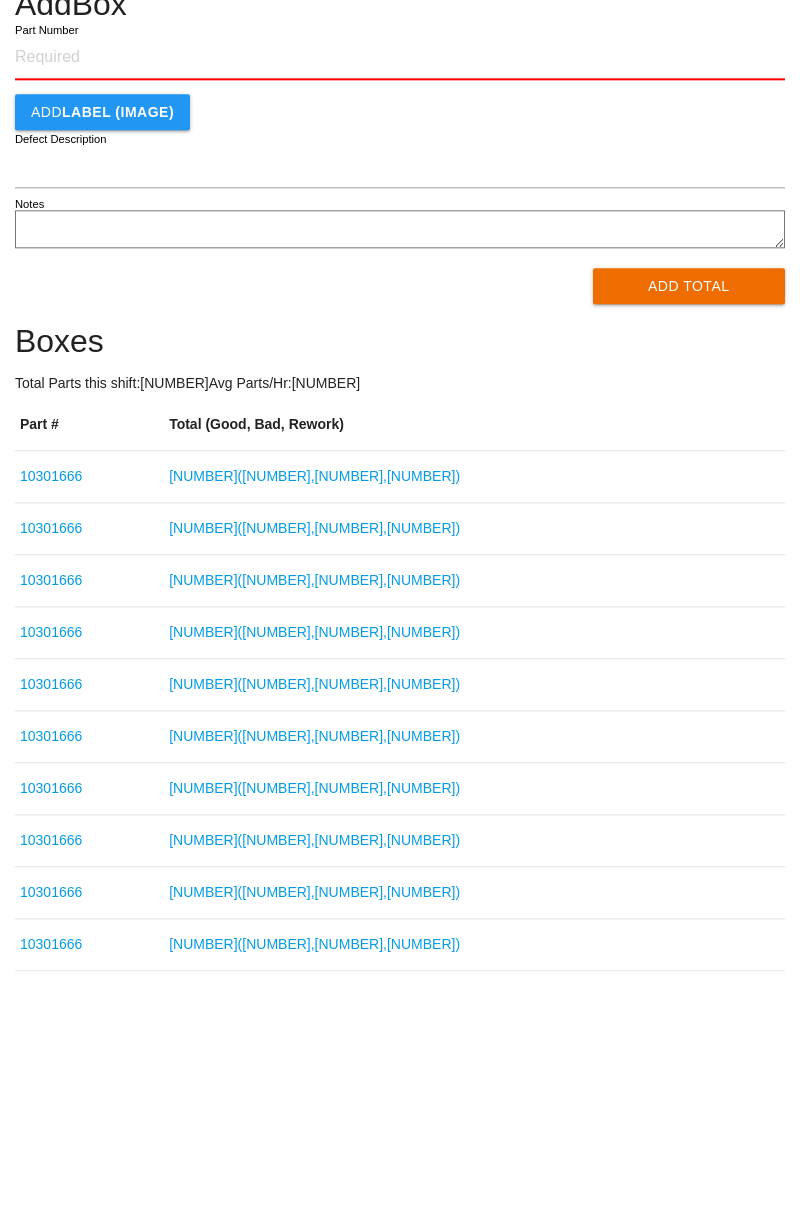 click on "[NUMBER] ( [NUMBER] , [NUMBER] , [NUMBER] )" at bounding box center [314, 733] 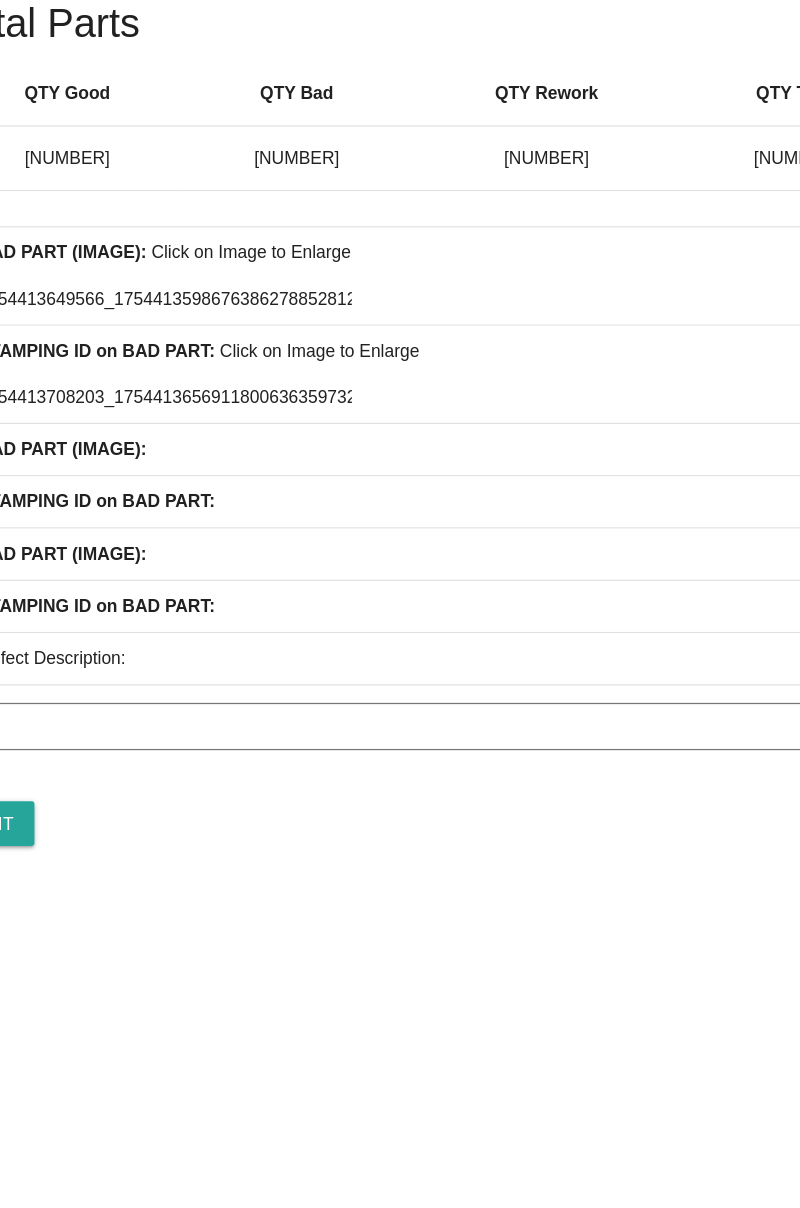 scroll, scrollTop: 0, scrollLeft: 0, axis: both 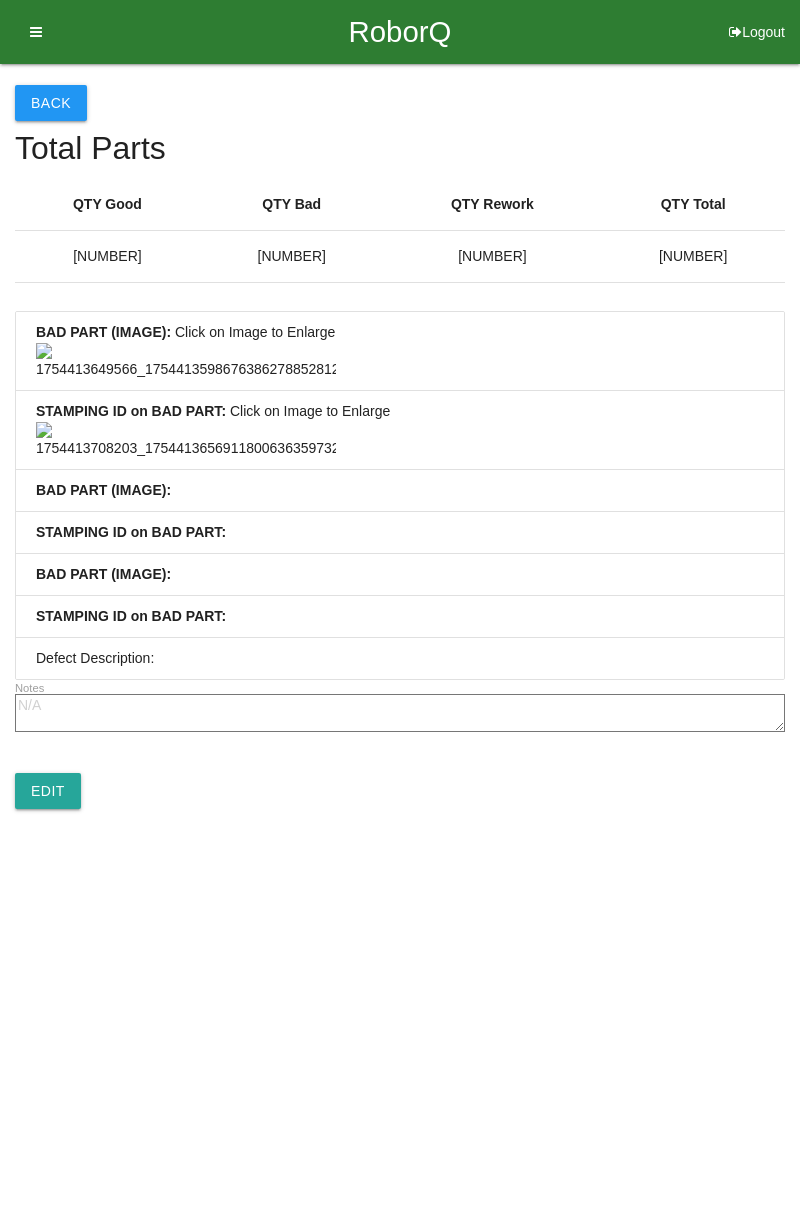 click on "Total Parts" at bounding box center [400, 148] 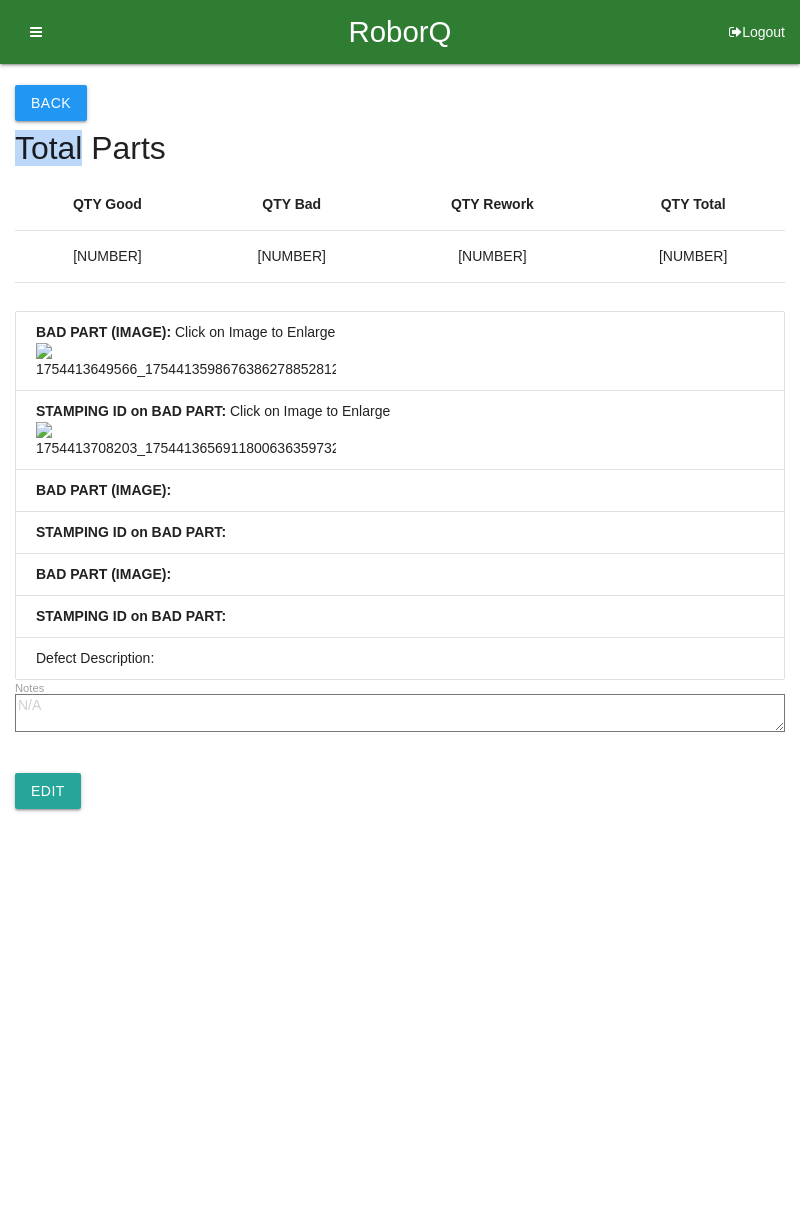 click on "Back" at bounding box center [51, 103] 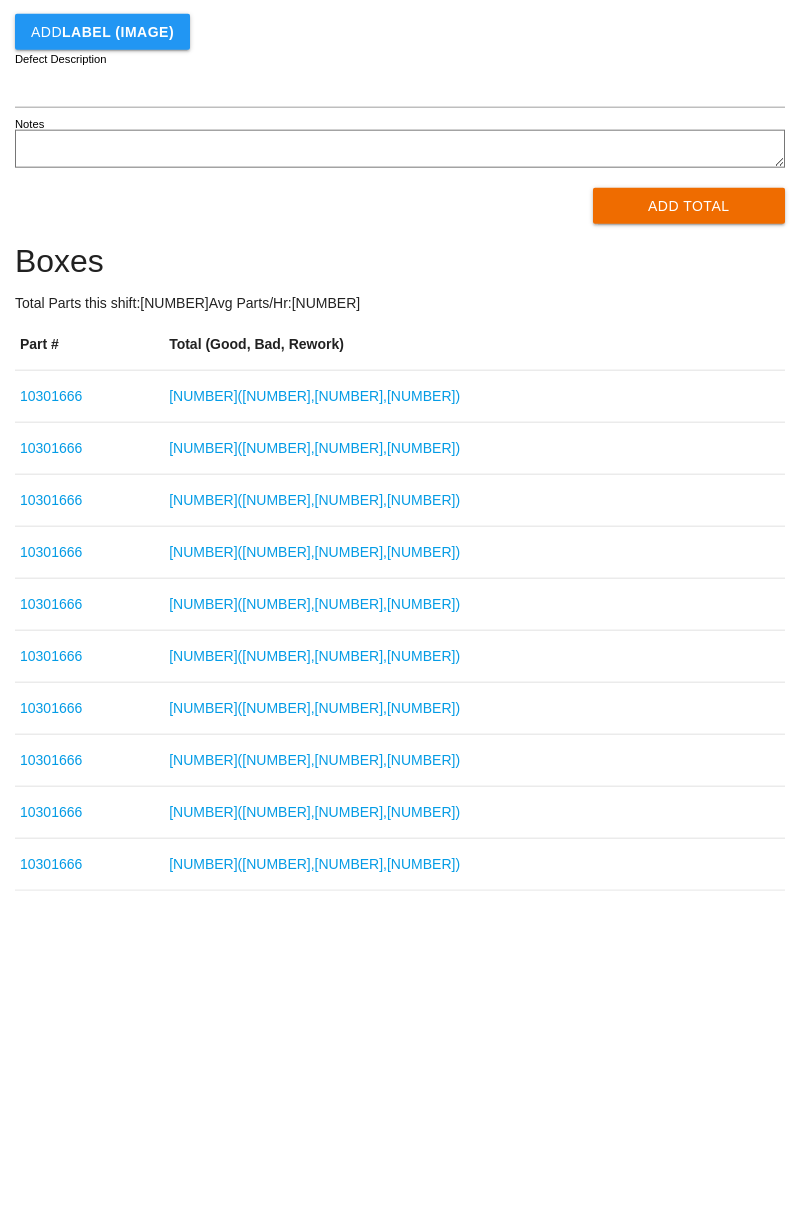 click on "[NUMBER] ( [NUMBER] , [NUMBER] , [NUMBER] )" at bounding box center (314, 837) 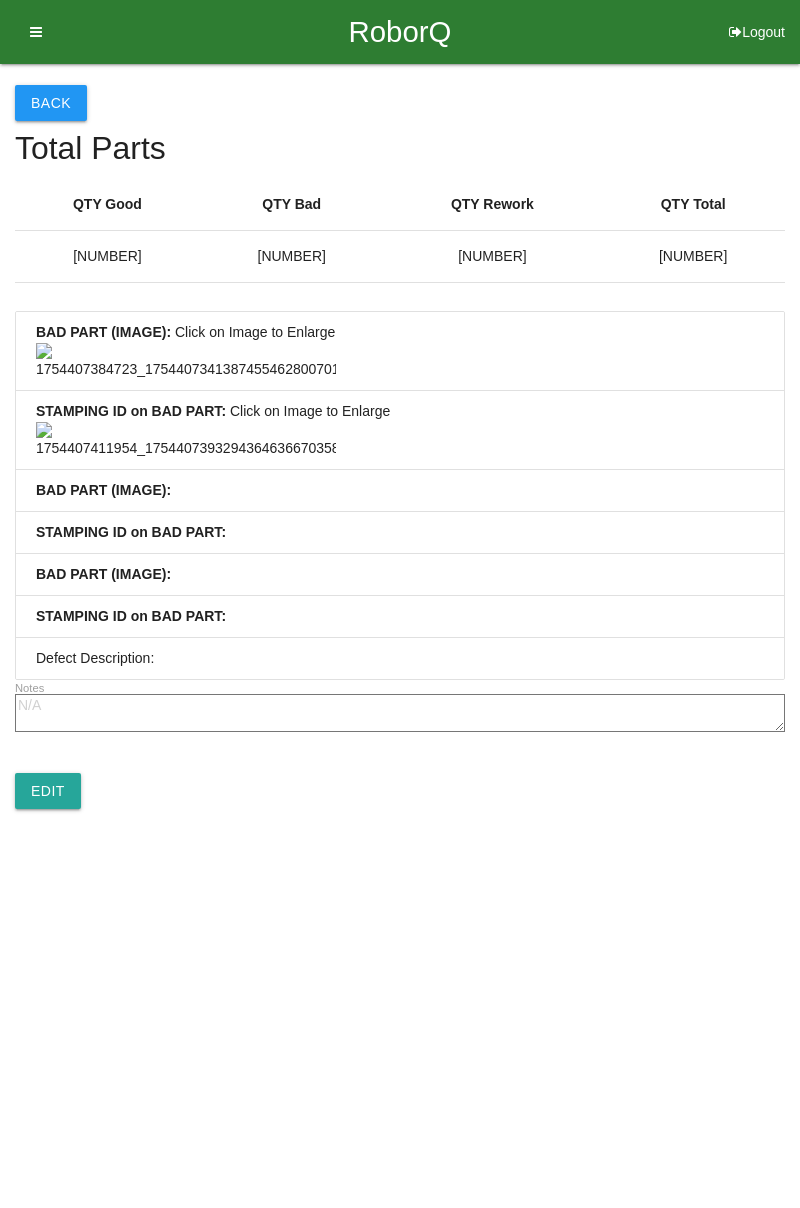 click at bounding box center [186, 440] 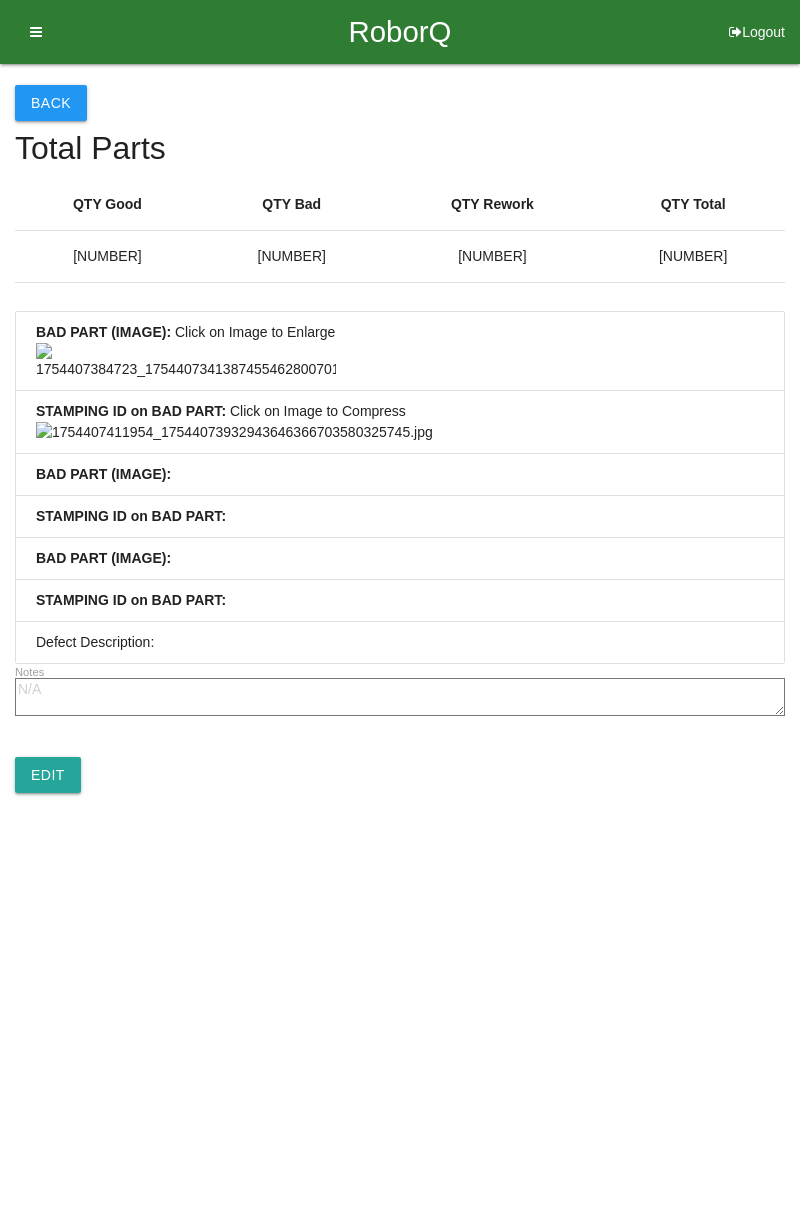 click on "Back" at bounding box center [51, 103] 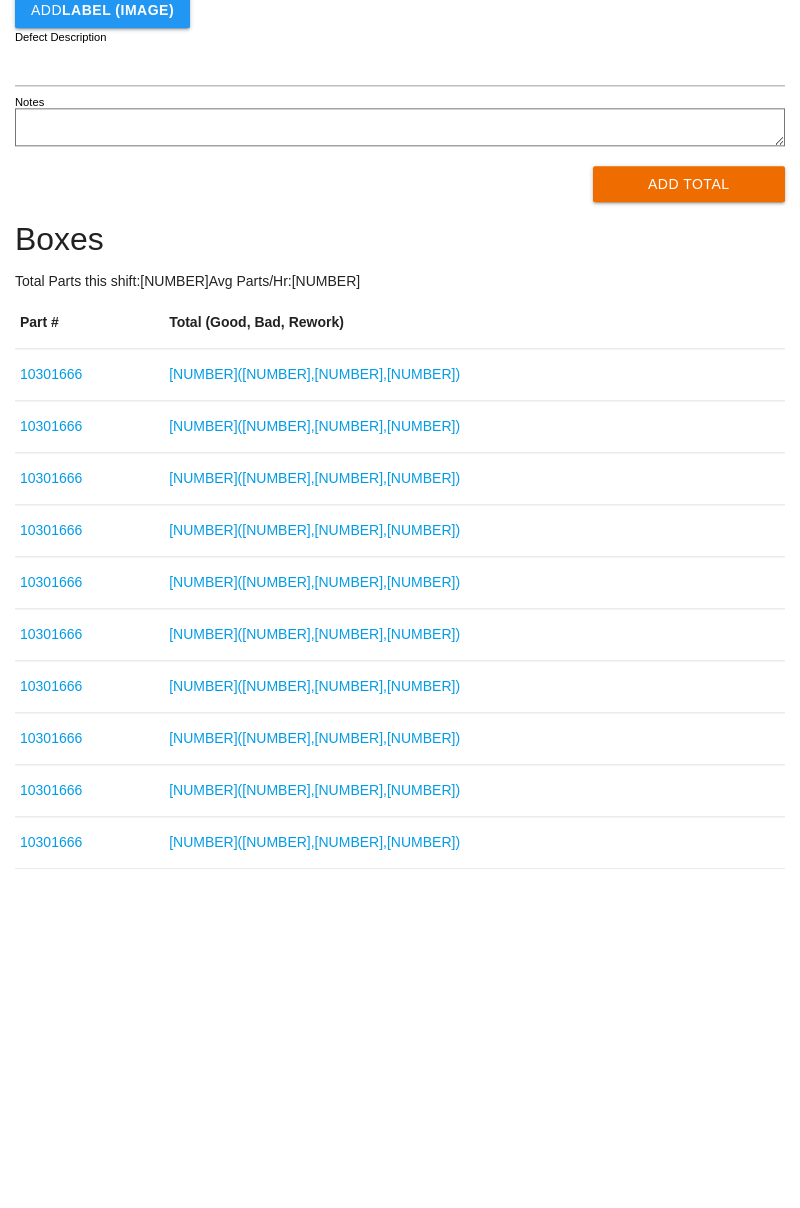 scroll, scrollTop: 13, scrollLeft: 0, axis: vertical 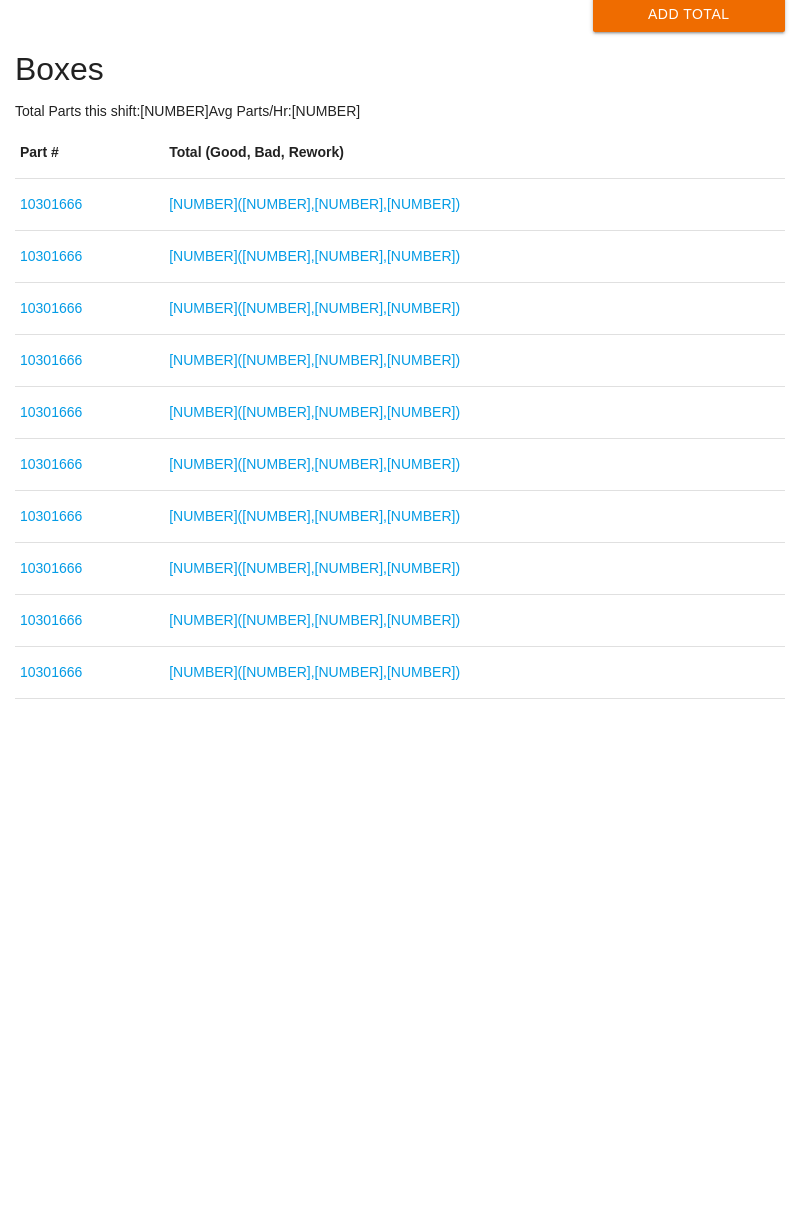 click on "[NUMBER] ( [NUMBER] , [NUMBER] , [NUMBER] )" at bounding box center (314, 928) 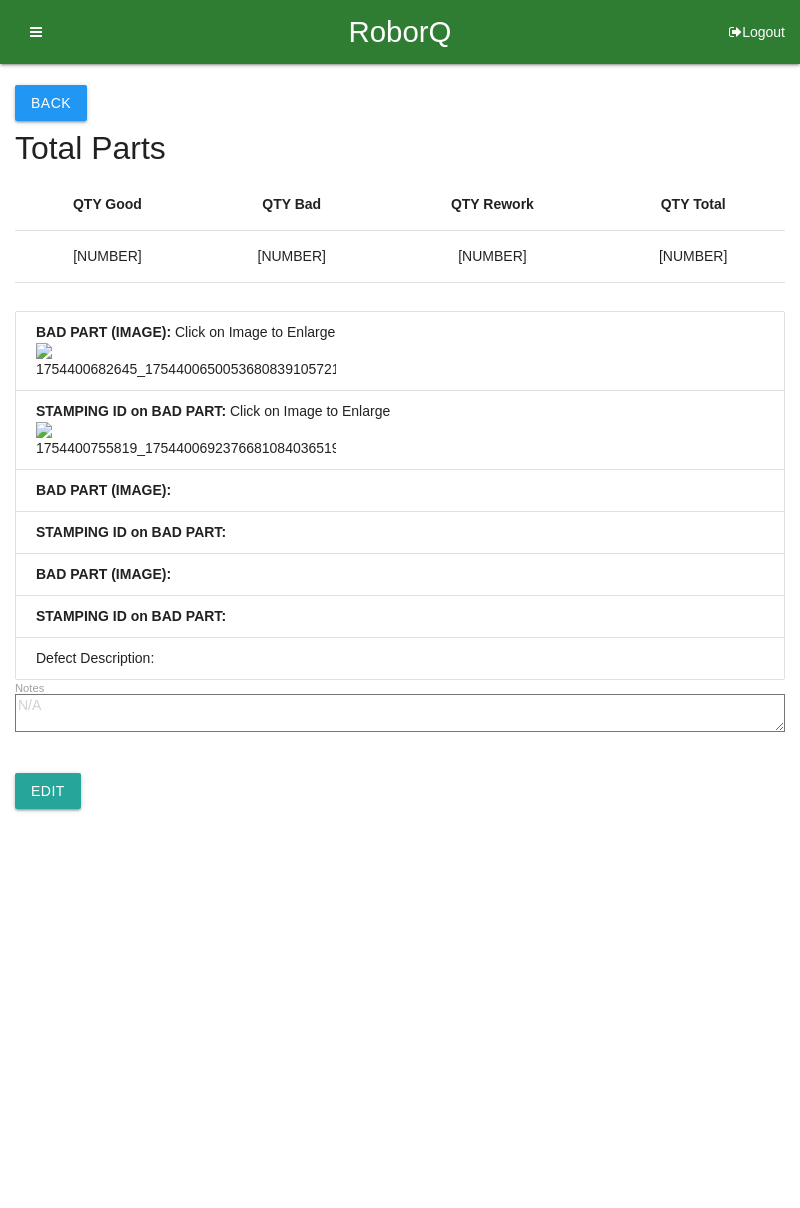 click at bounding box center (186, 440) 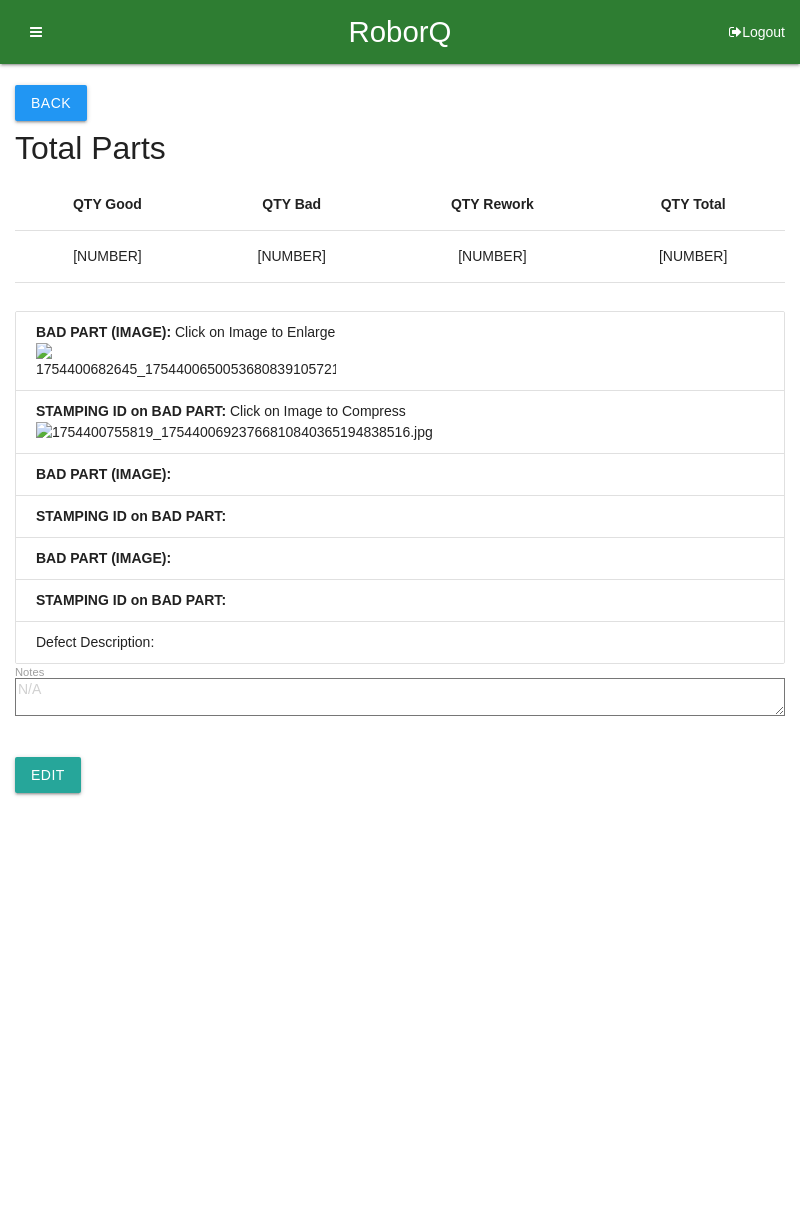 scroll, scrollTop: 114, scrollLeft: 0, axis: vertical 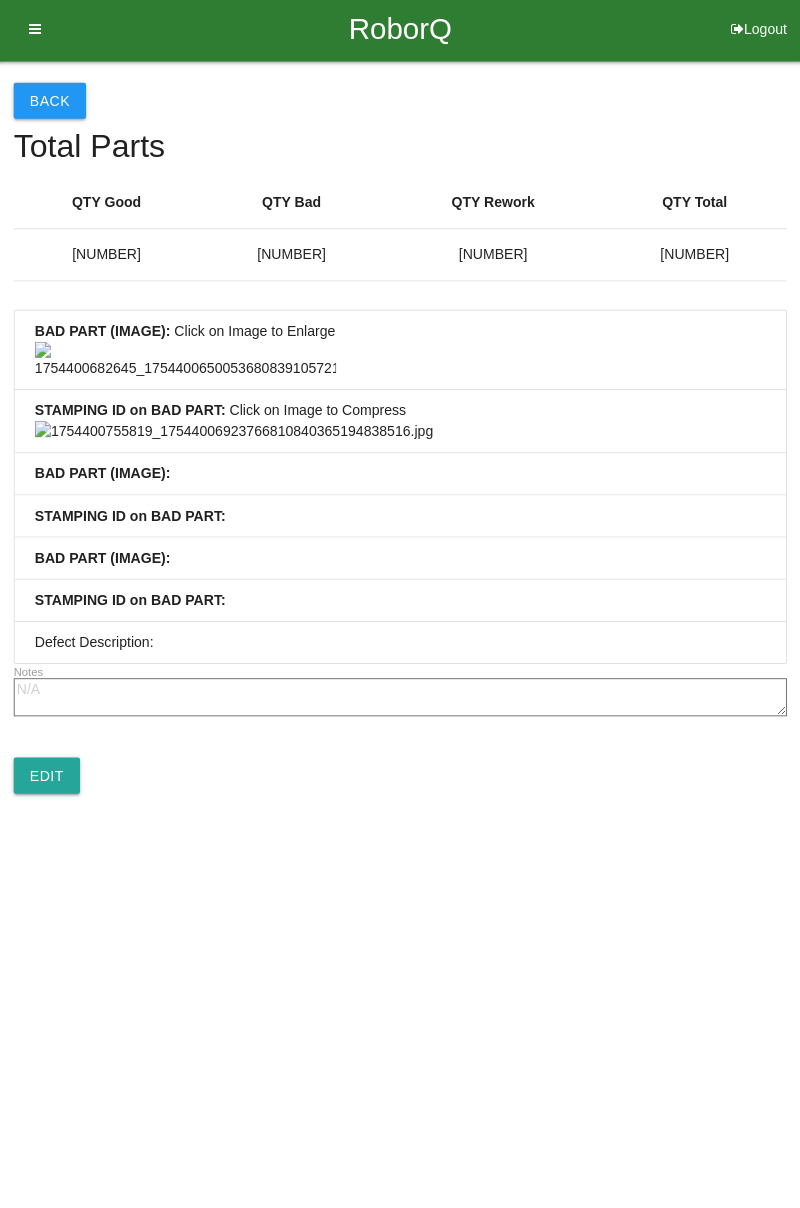 click at bounding box center [186, 361] 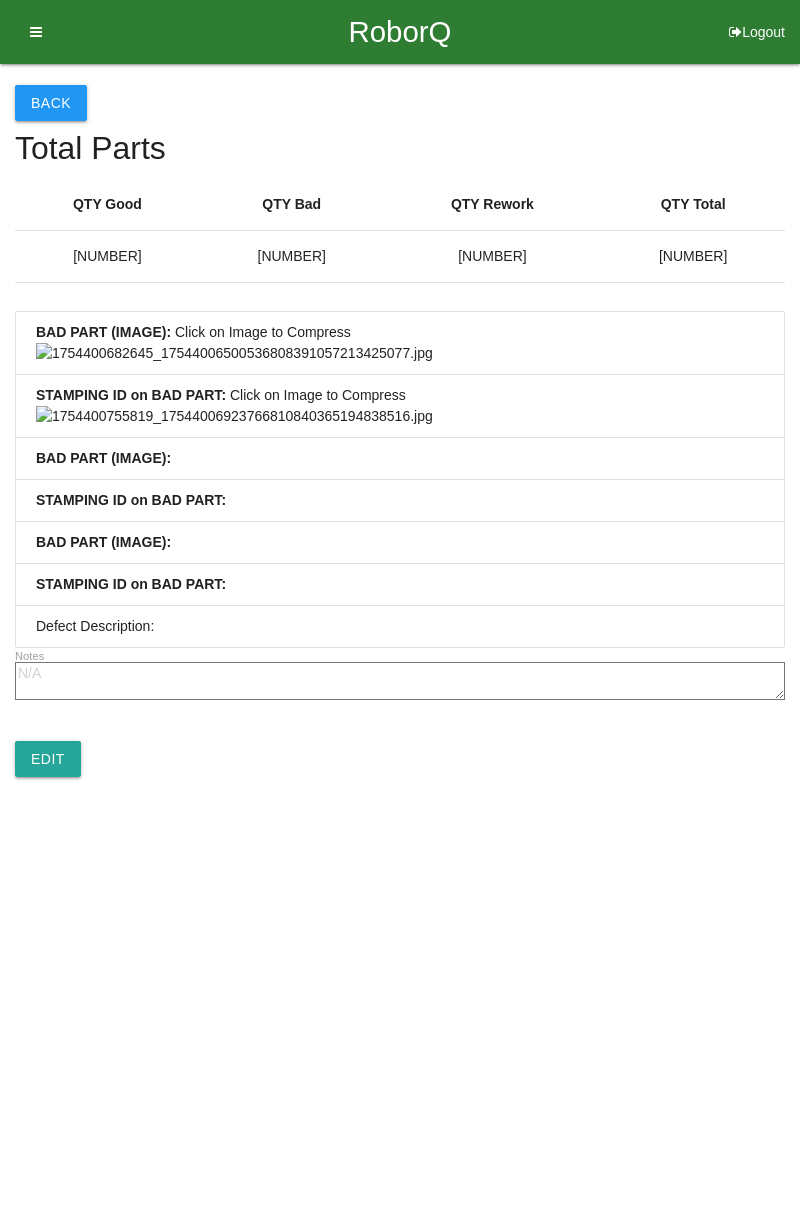 scroll, scrollTop: 0, scrollLeft: 0, axis: both 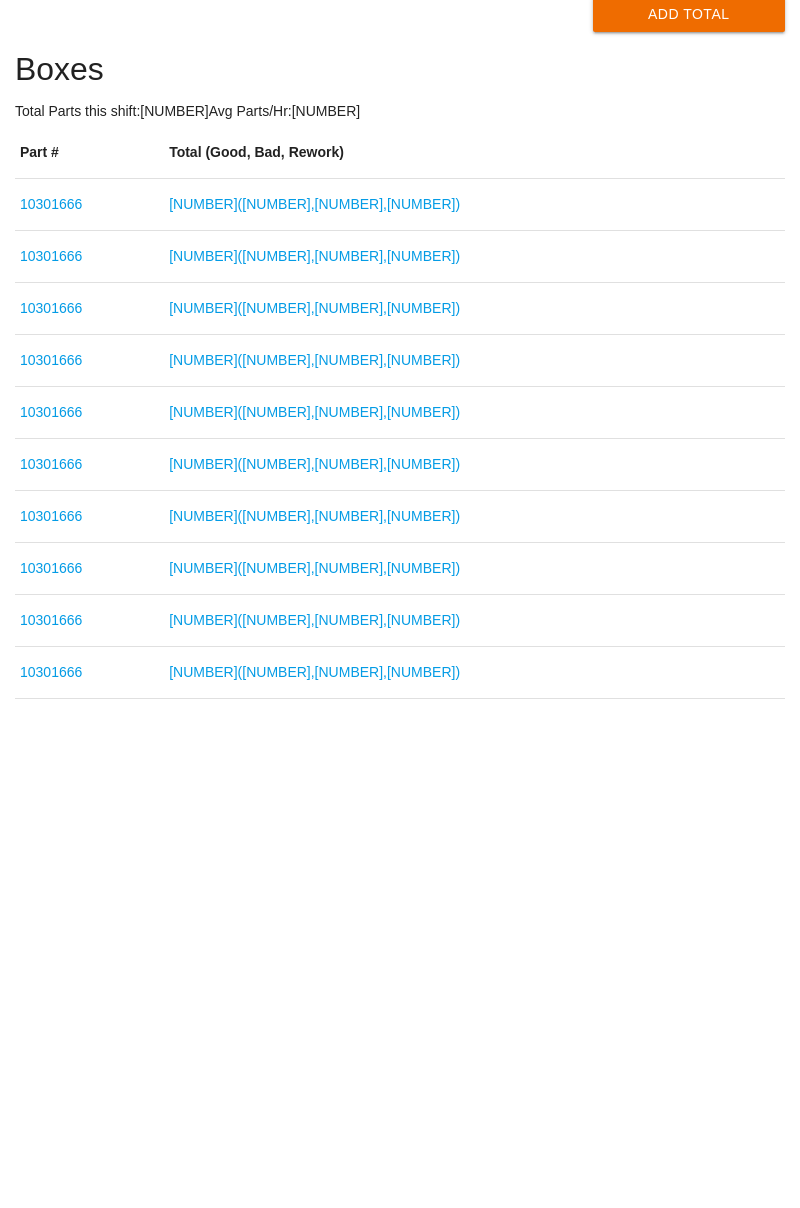 click on "[NUMBER] ( [NUMBER] , [NUMBER] , [NUMBER] )" at bounding box center (314, 928) 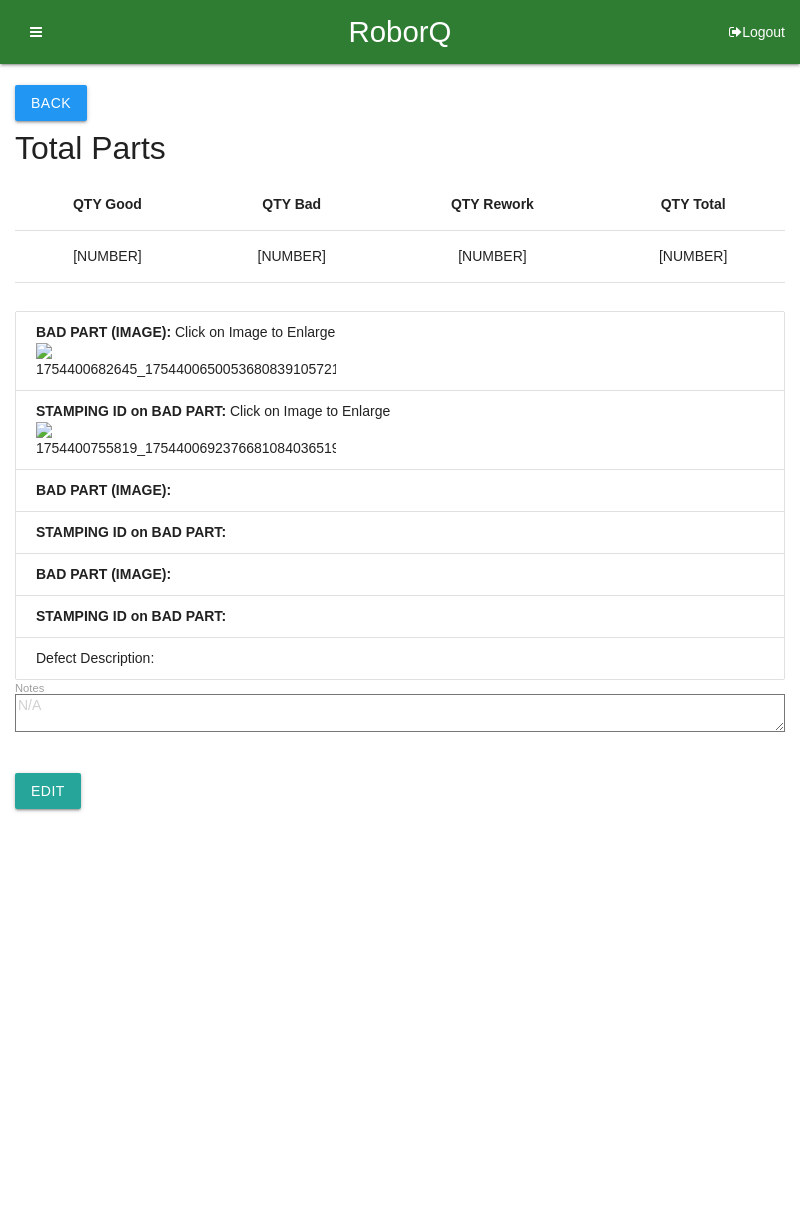 click on "Back" at bounding box center (51, 103) 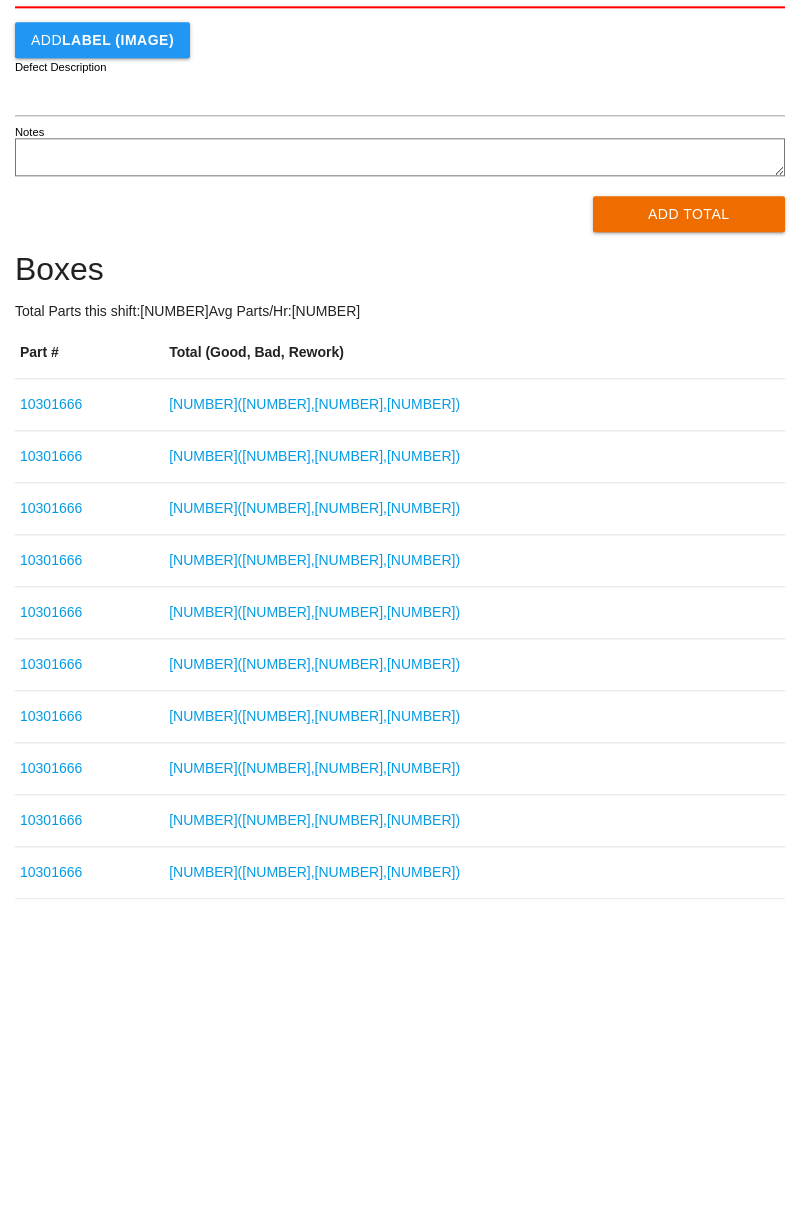 click on "[NUMBER] ( [NUMBER] , [NUMBER] , [NUMBER] )" at bounding box center (314, 837) 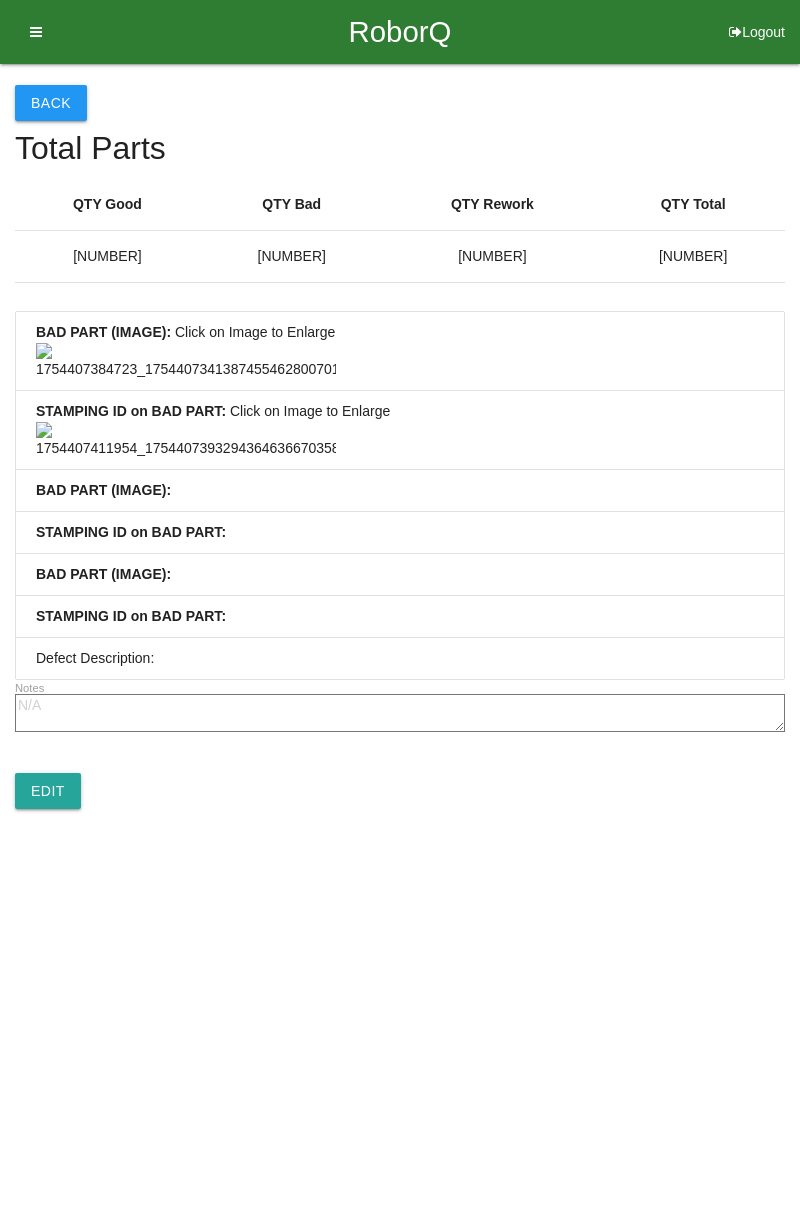 click at bounding box center [186, 440] 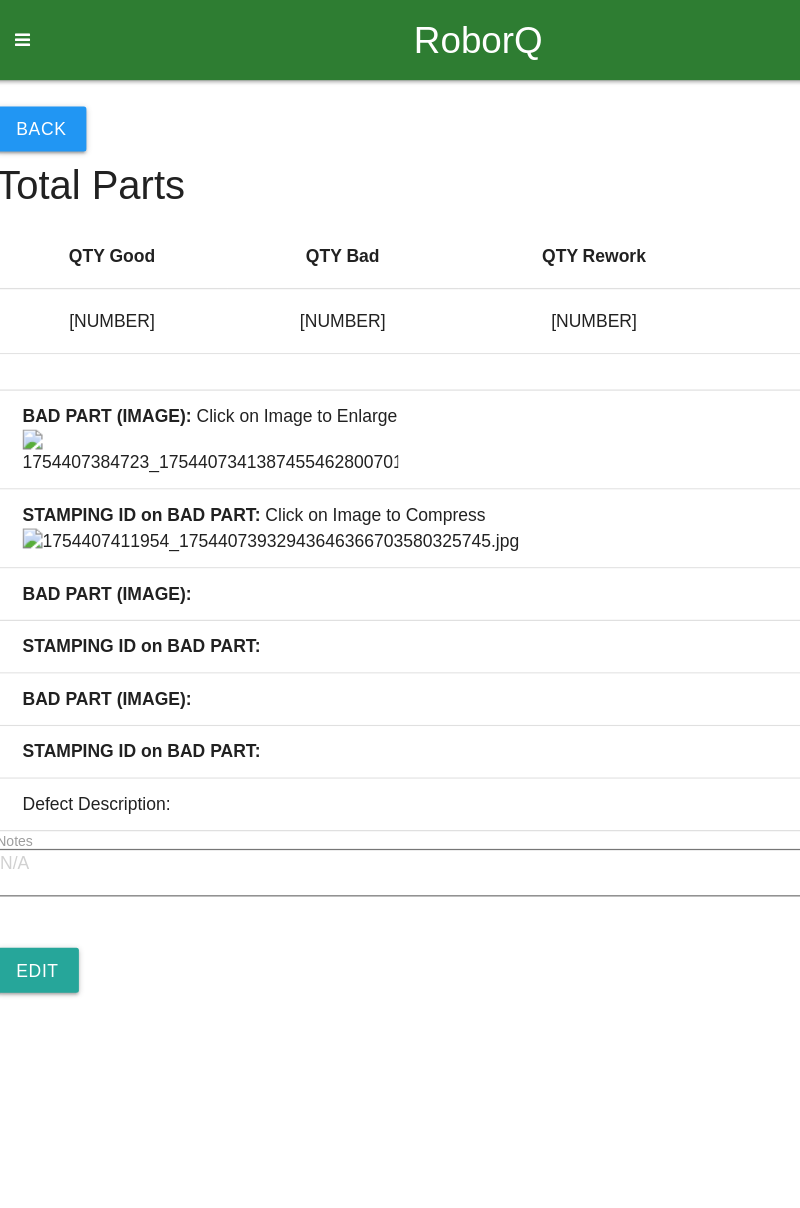scroll, scrollTop: 0, scrollLeft: 0, axis: both 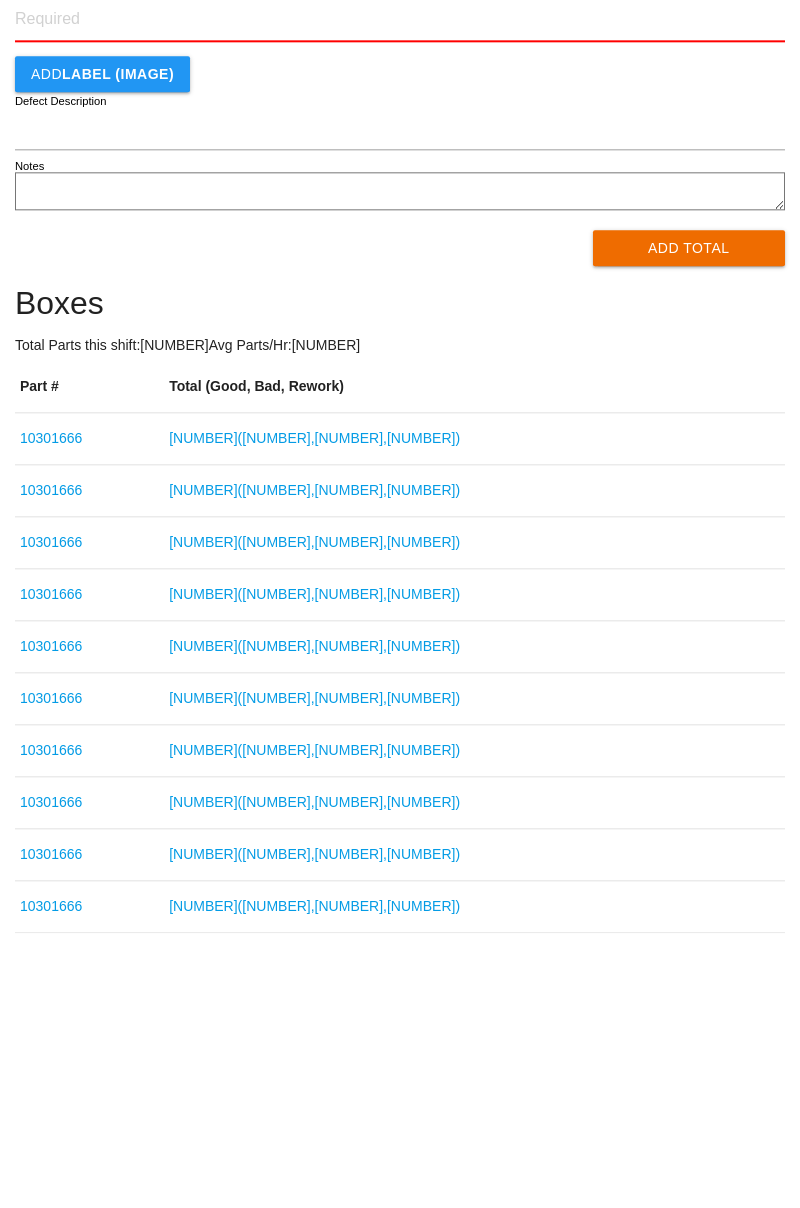 click on "[NUMBER] ( [NUMBER] , [NUMBER] , [NUMBER] )" at bounding box center (314, 733) 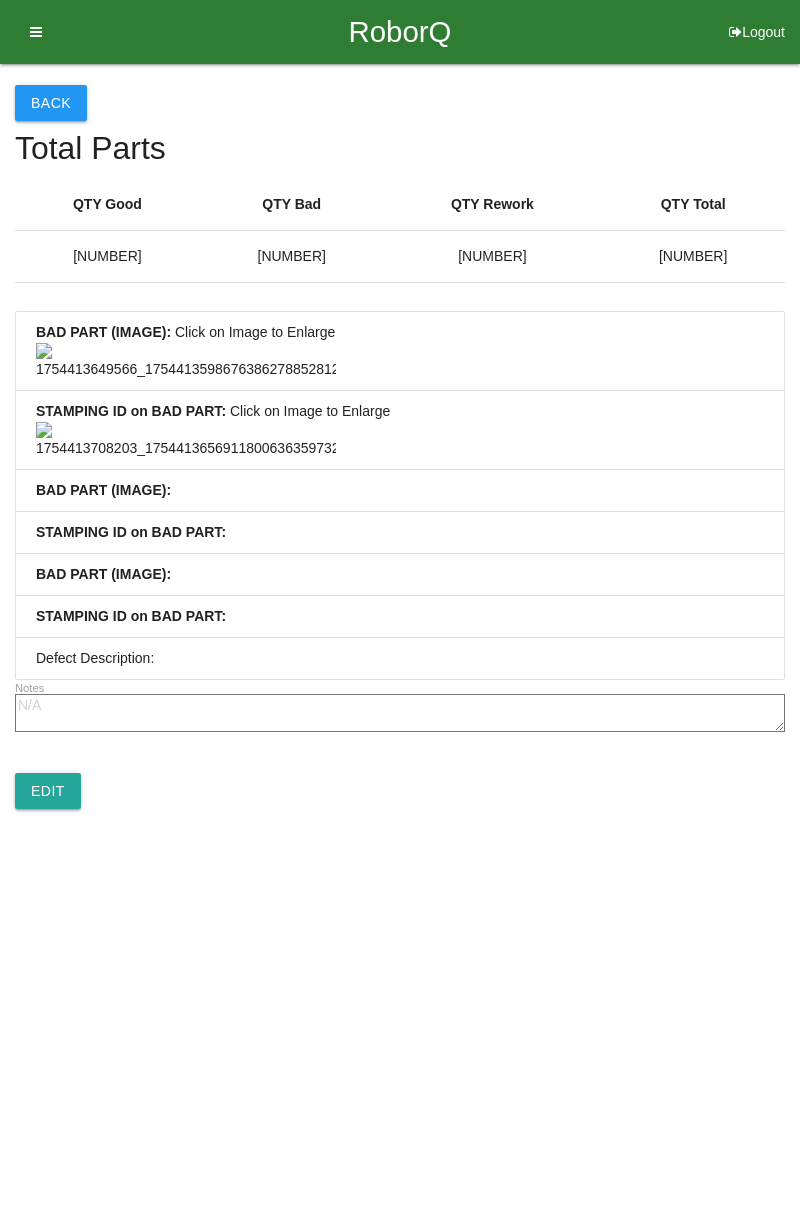 click at bounding box center [186, 440] 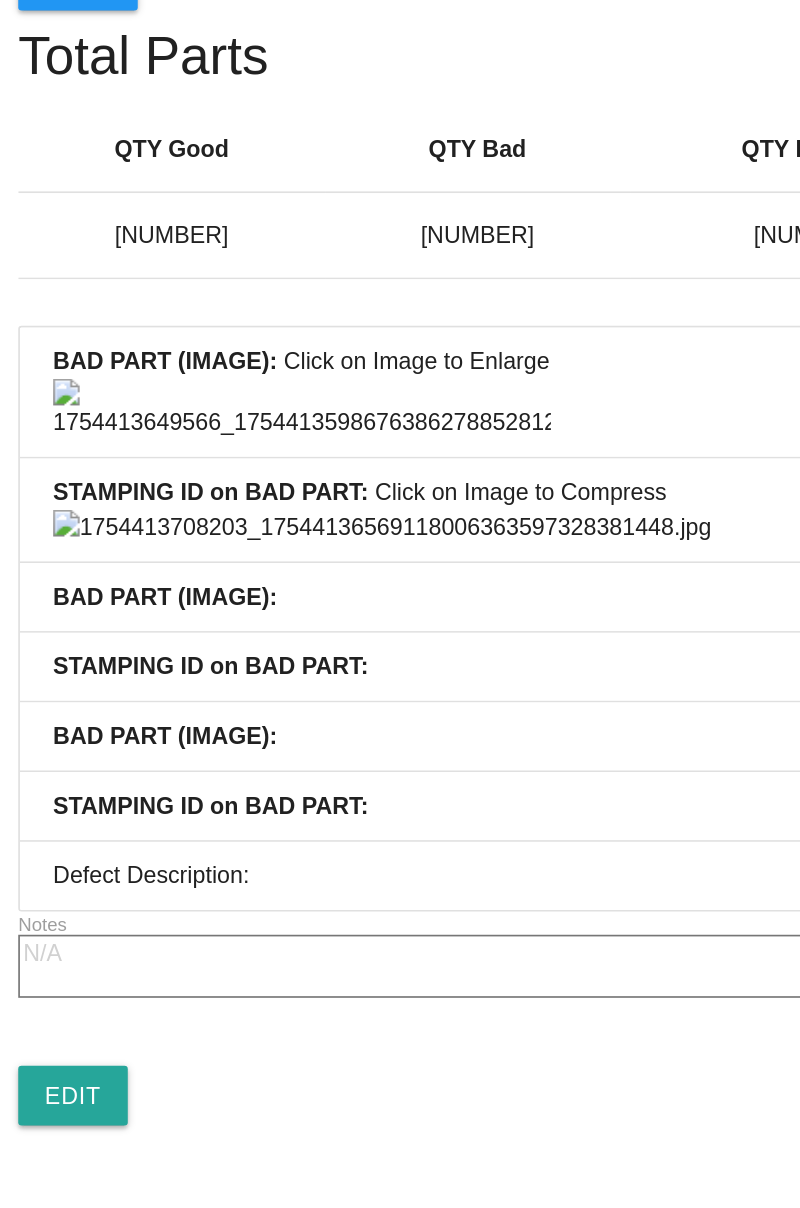 scroll, scrollTop: 0, scrollLeft: 0, axis: both 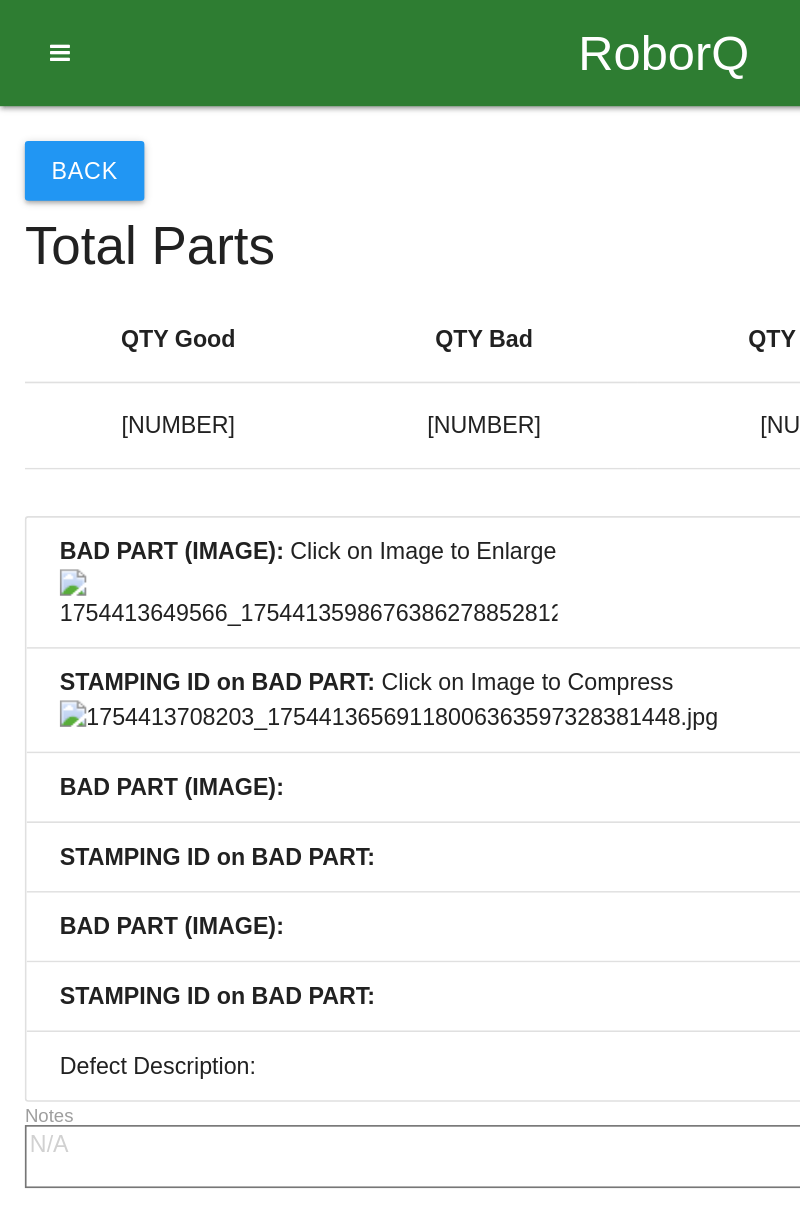 click on "Back" at bounding box center (51, 103) 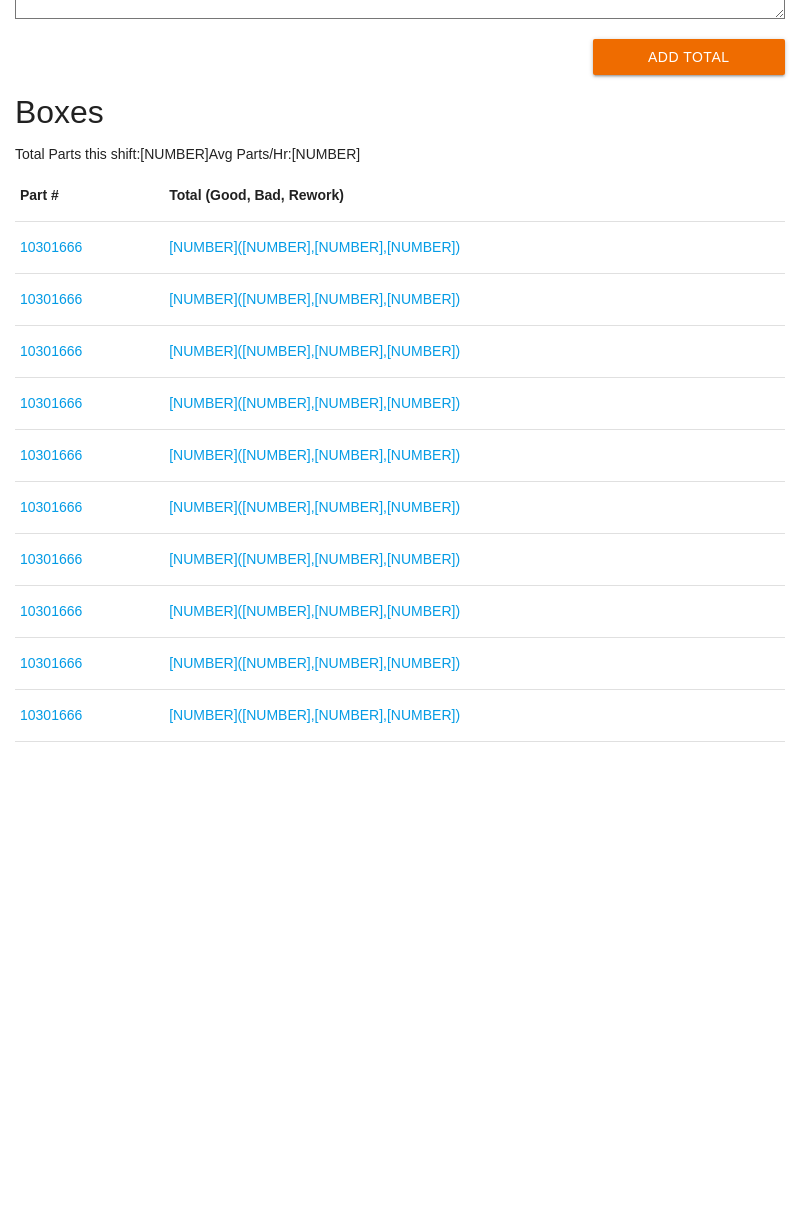 click on "[NUMBER] ( [NUMBER] , [NUMBER] , [NUMBER] )" at bounding box center [314, 681] 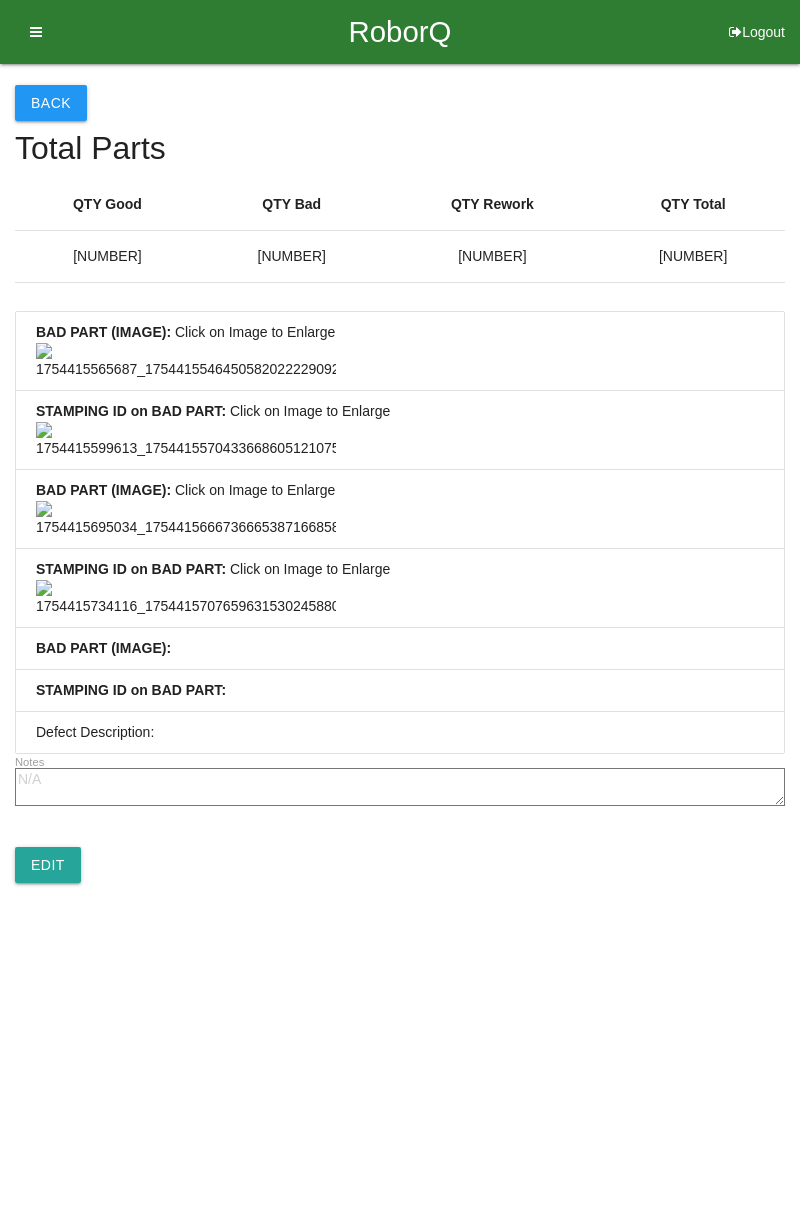 scroll, scrollTop: 46, scrollLeft: 0, axis: vertical 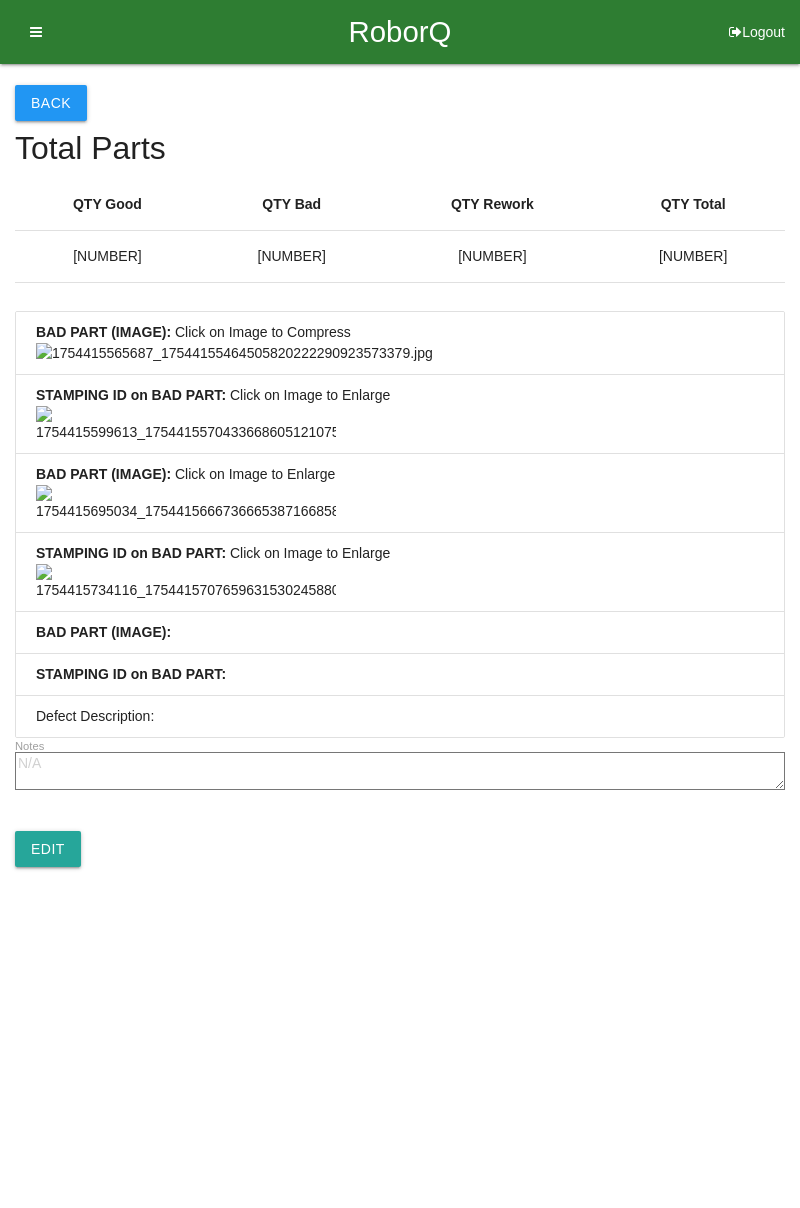click at bounding box center [186, 424] 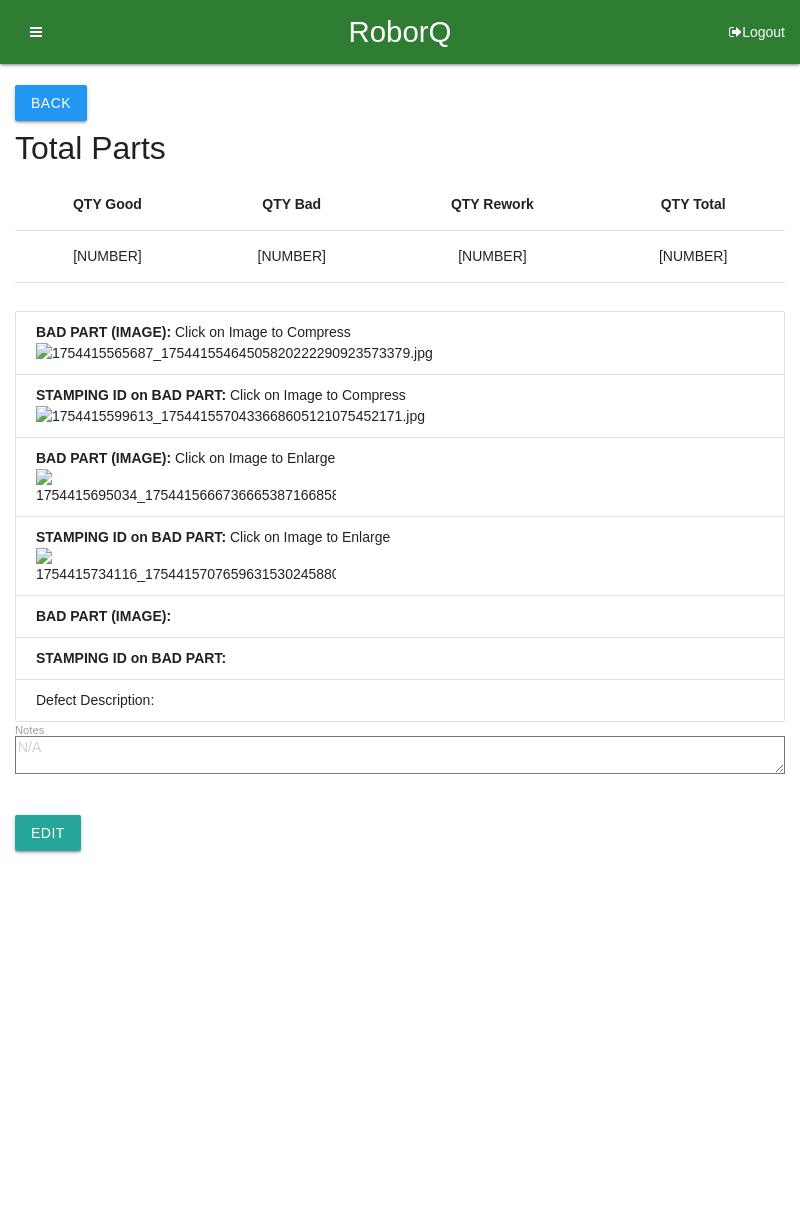 scroll, scrollTop: 0, scrollLeft: 0, axis: both 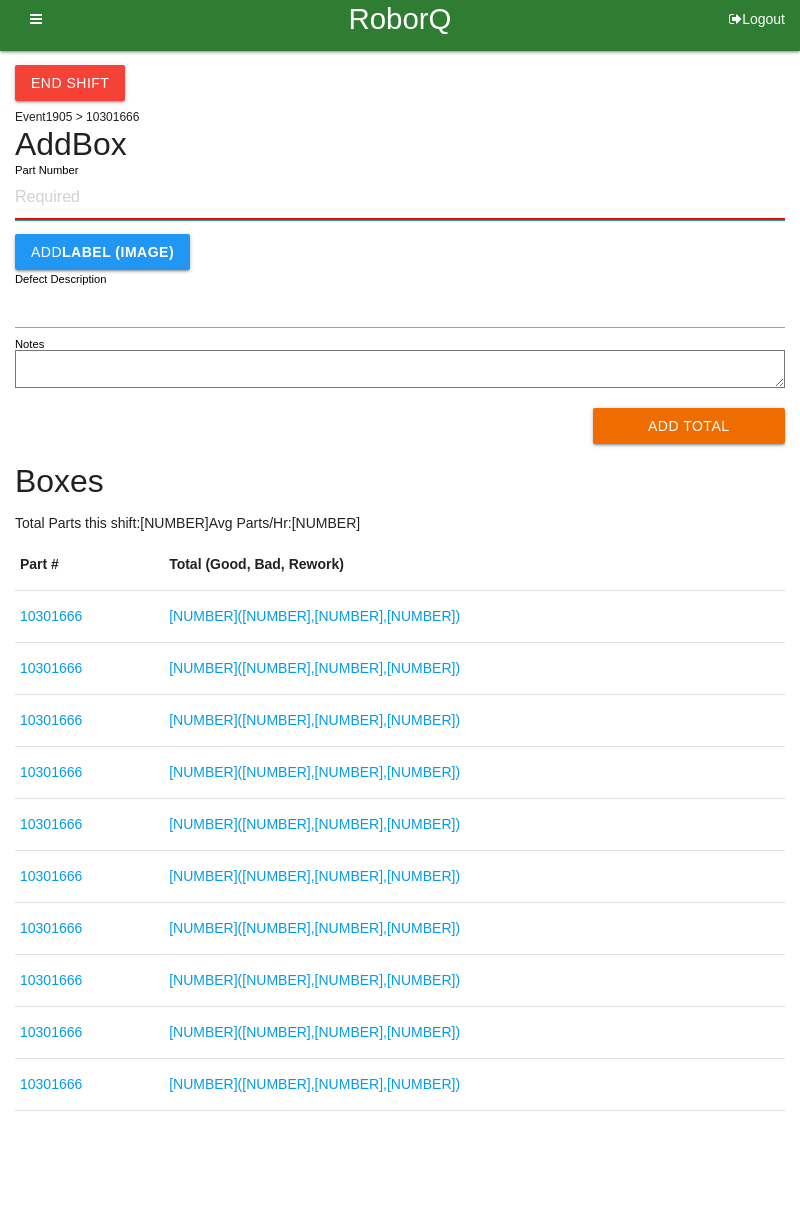 click on "Part Number" at bounding box center (400, 198) 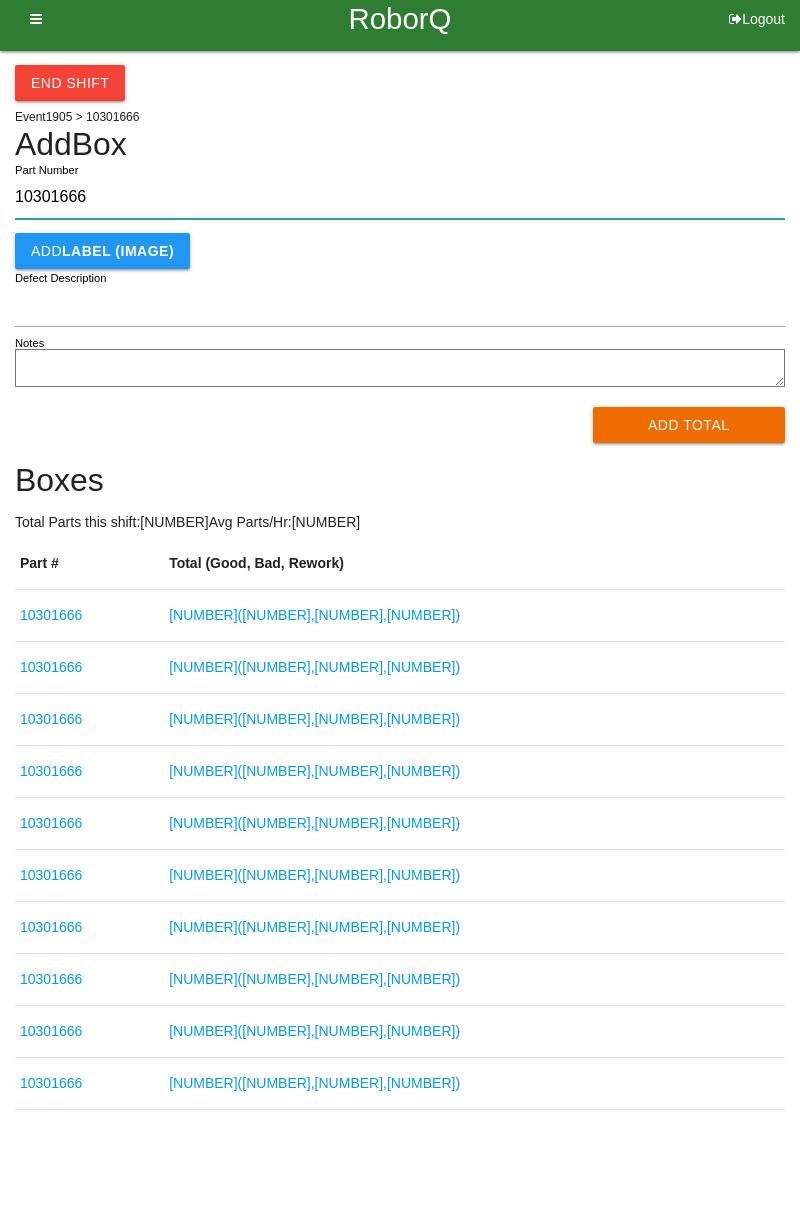 scroll, scrollTop: 11, scrollLeft: 0, axis: vertical 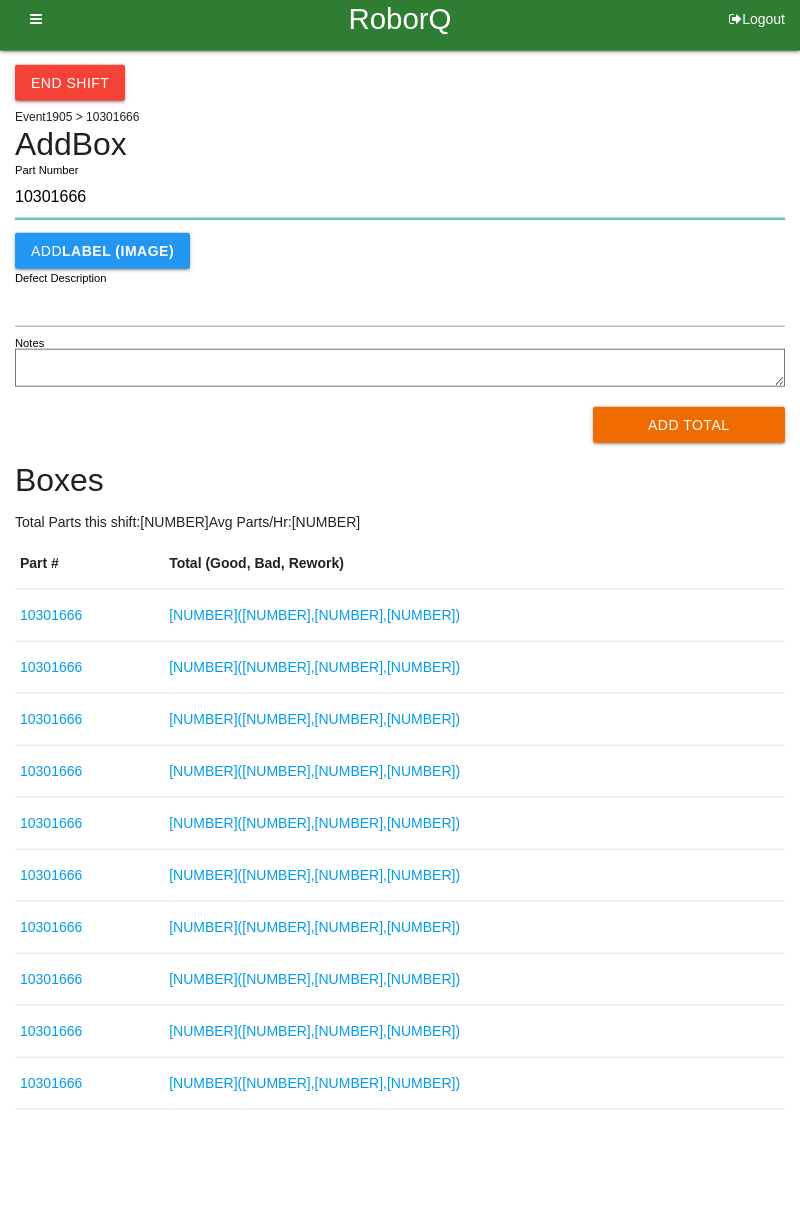type on "10301666" 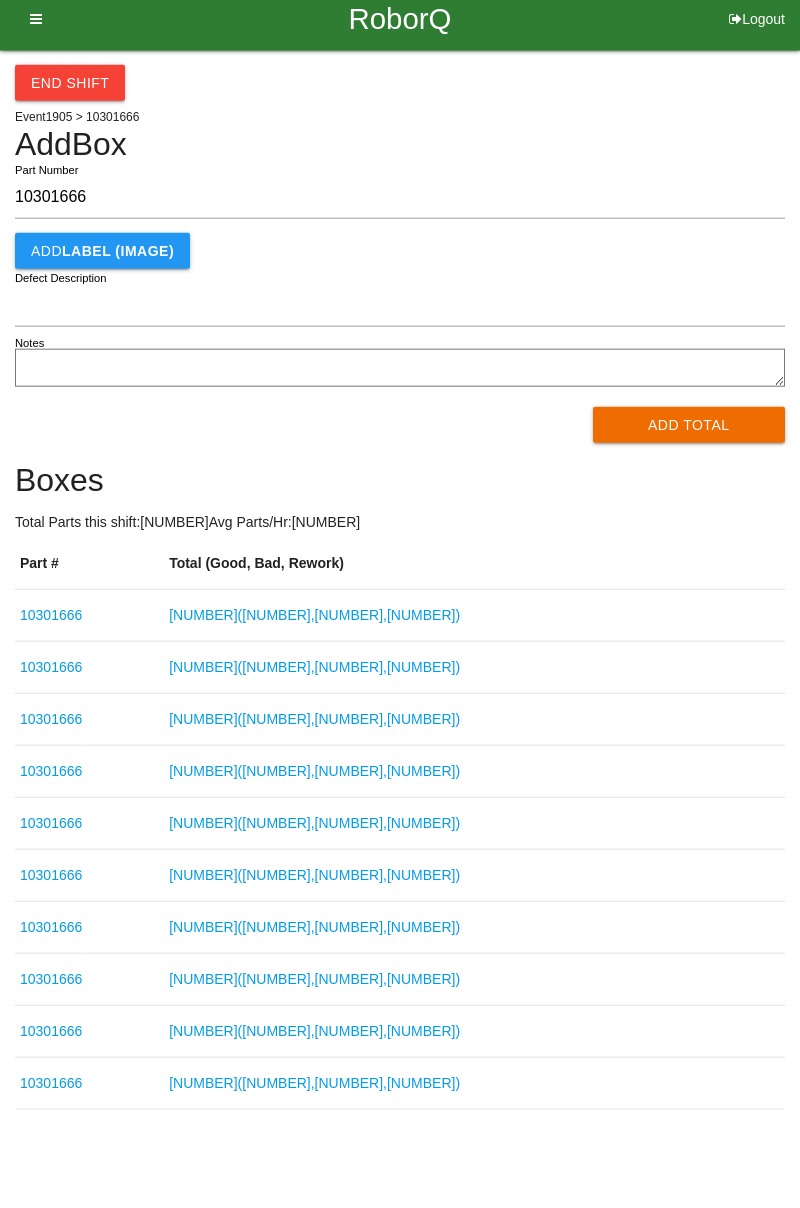 click on "Add Total" at bounding box center [689, 426] 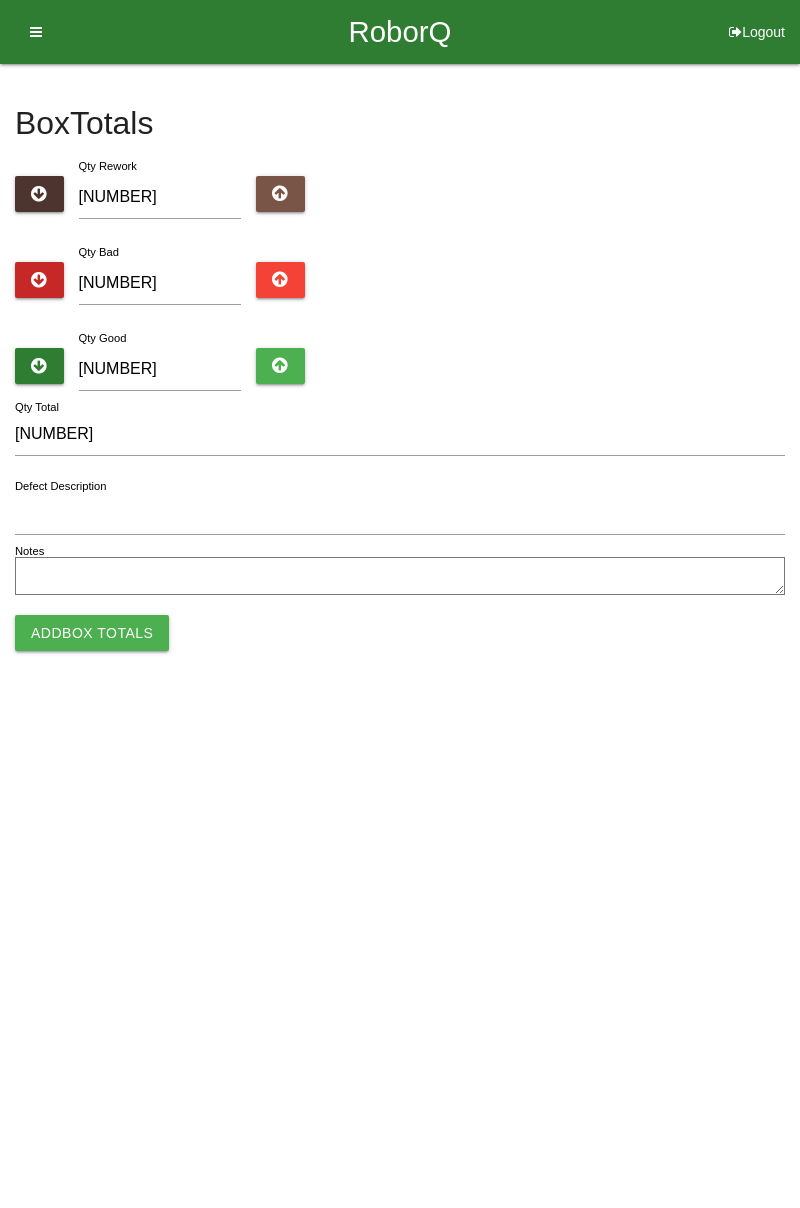 scroll, scrollTop: 0, scrollLeft: 0, axis: both 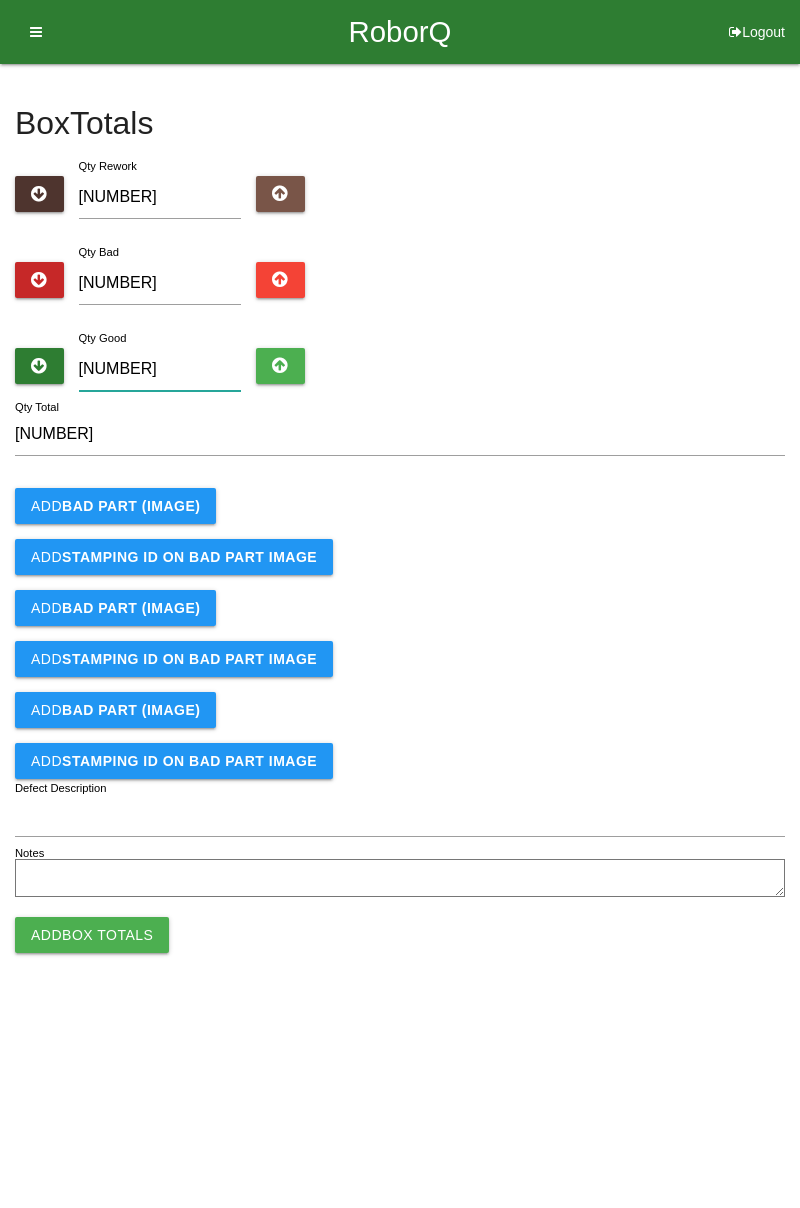 click on "[NUMBER]" at bounding box center (160, 369) 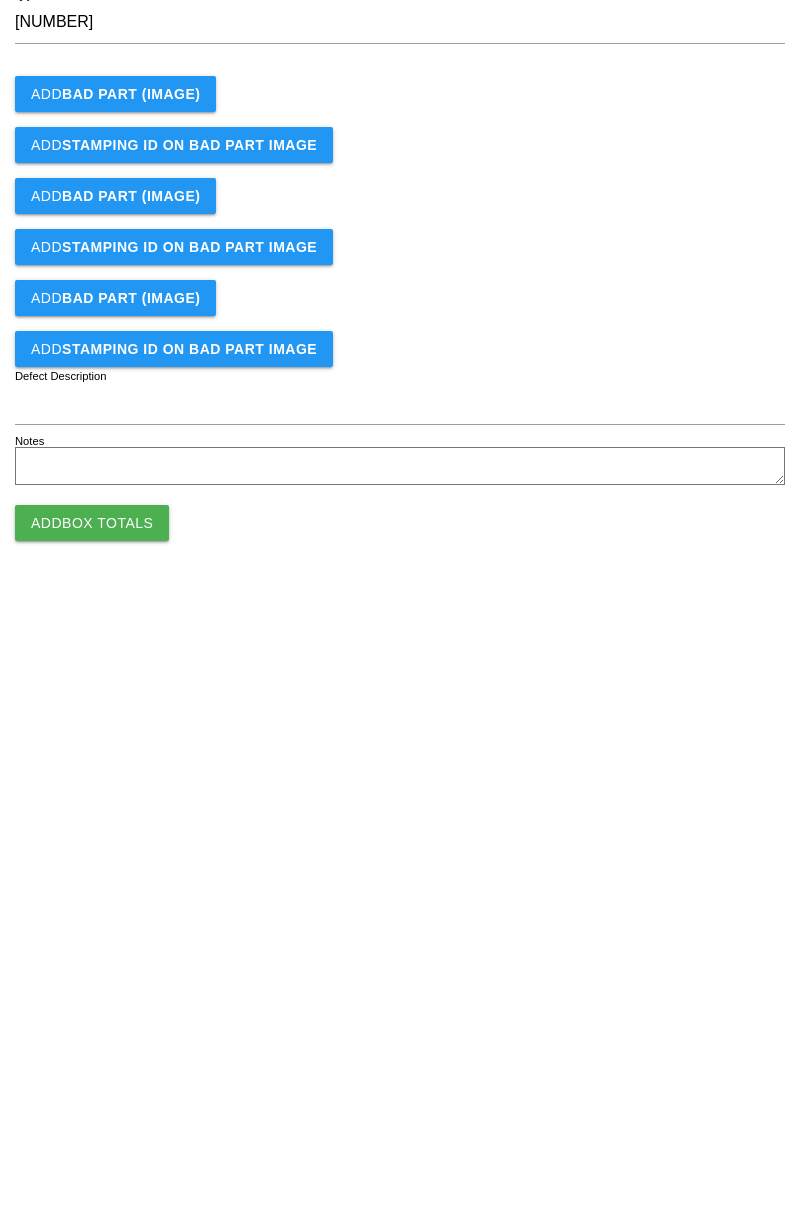 type on "[NUMBER]" 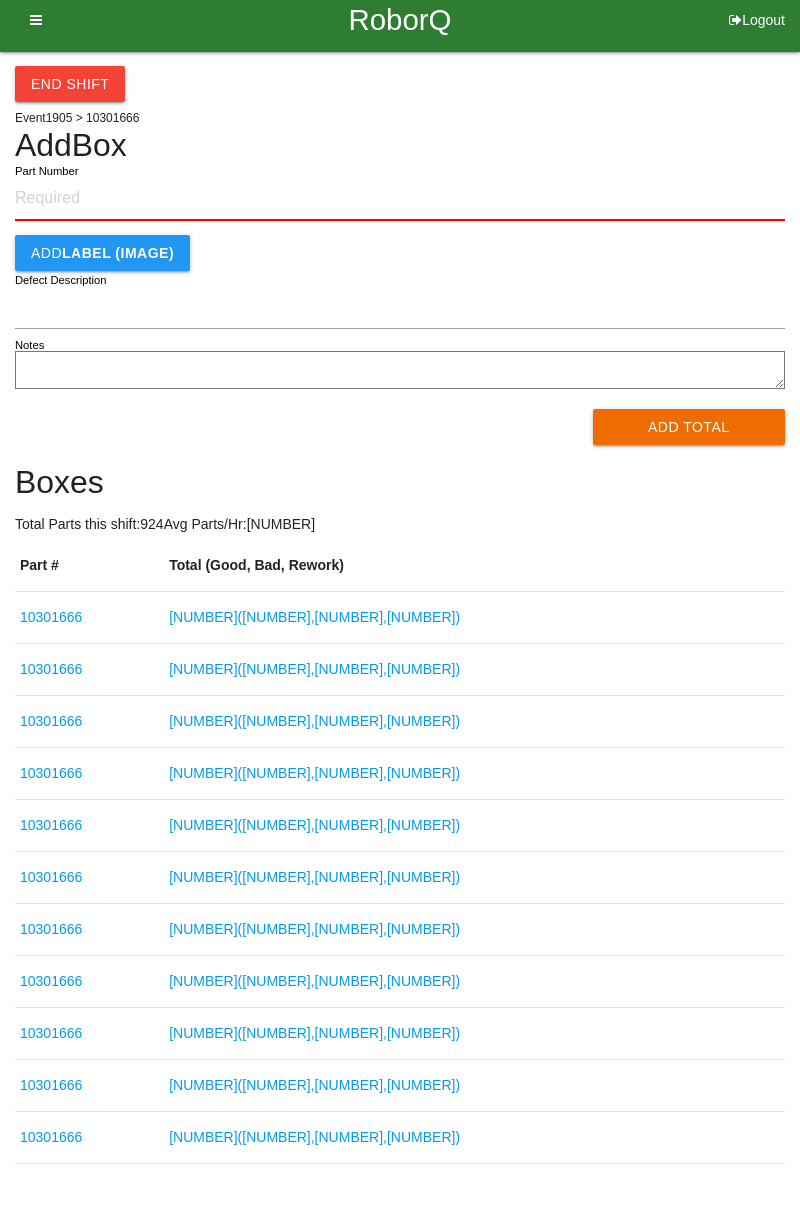 scroll, scrollTop: 0, scrollLeft: 0, axis: both 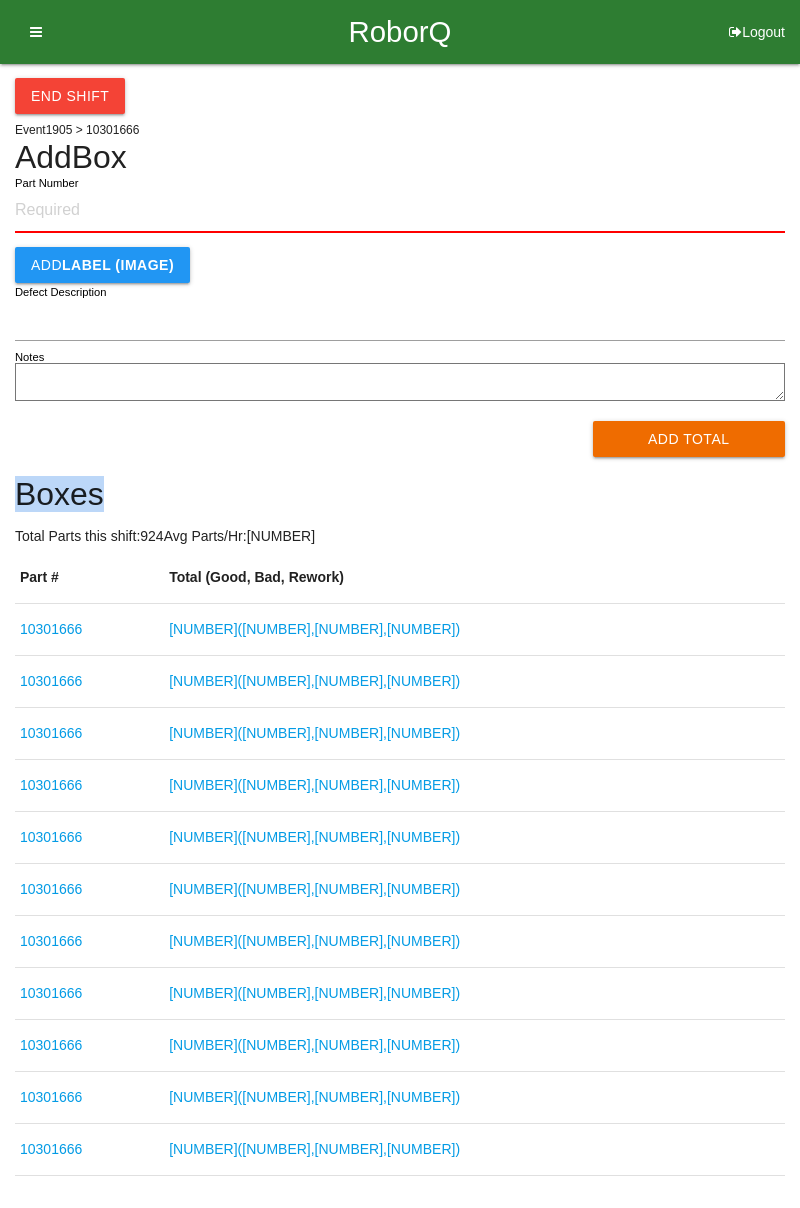 click on "Add Box Totals" at bounding box center [400, 157] 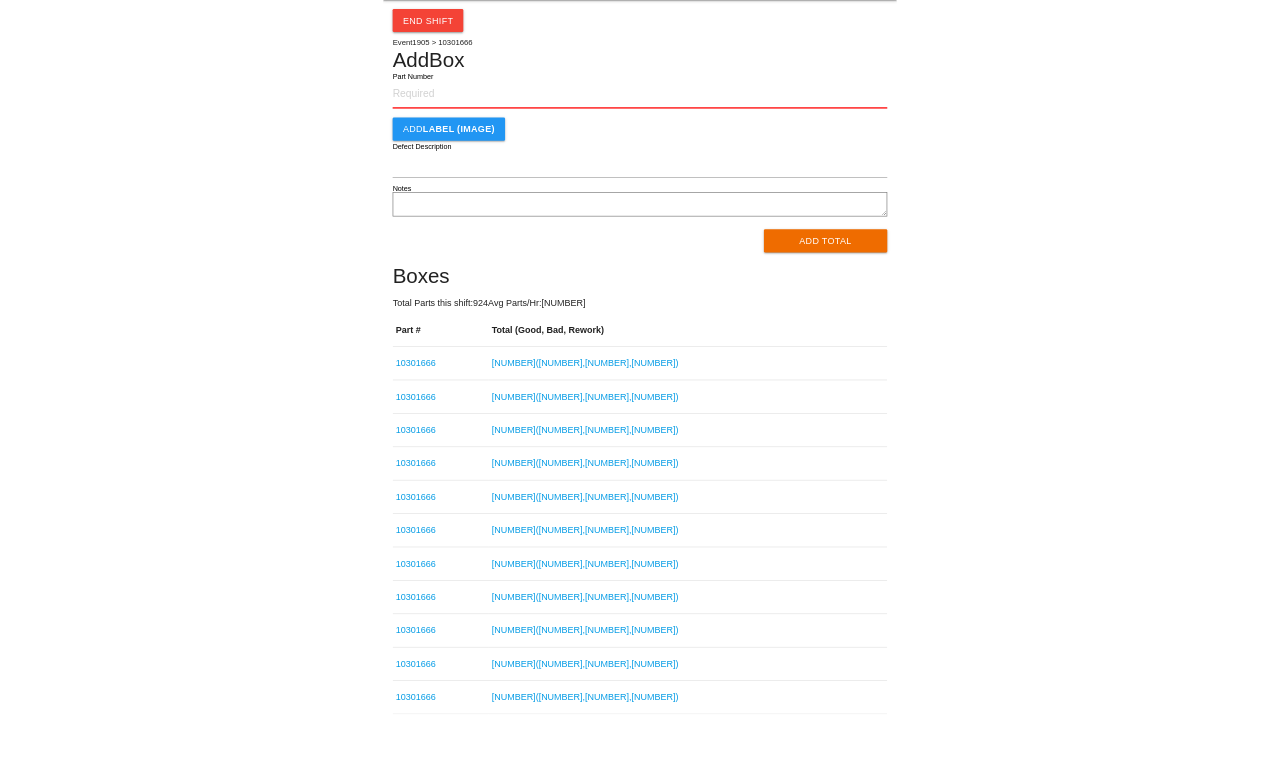 scroll, scrollTop: 0, scrollLeft: 0, axis: both 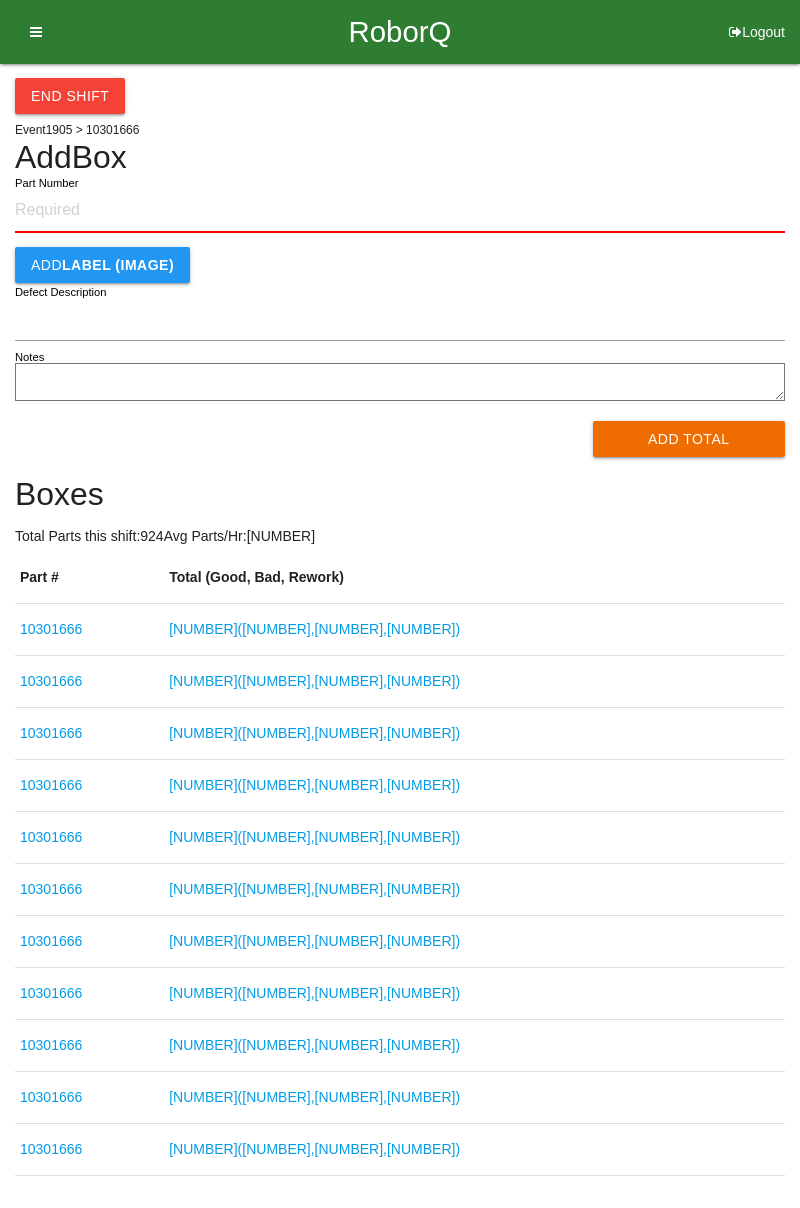 click on "End Shift" at bounding box center [70, 96] 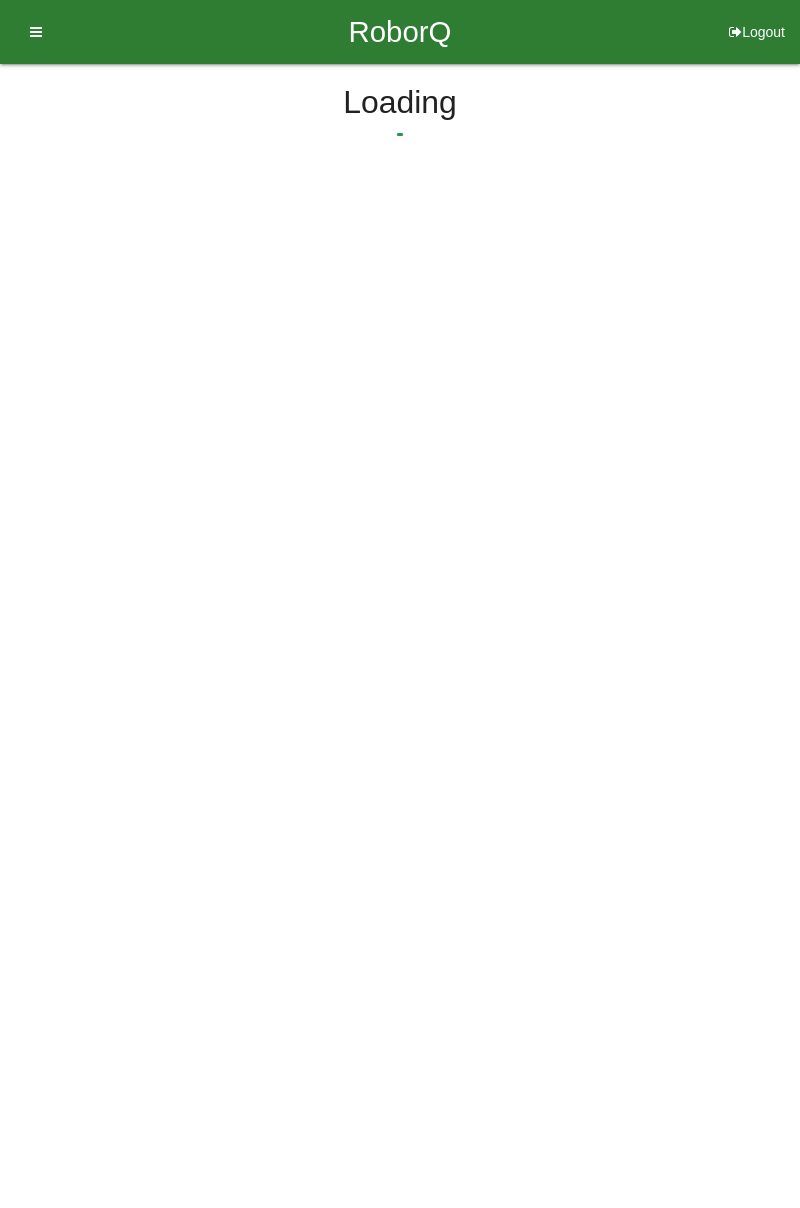 select on "[NUMBER]" 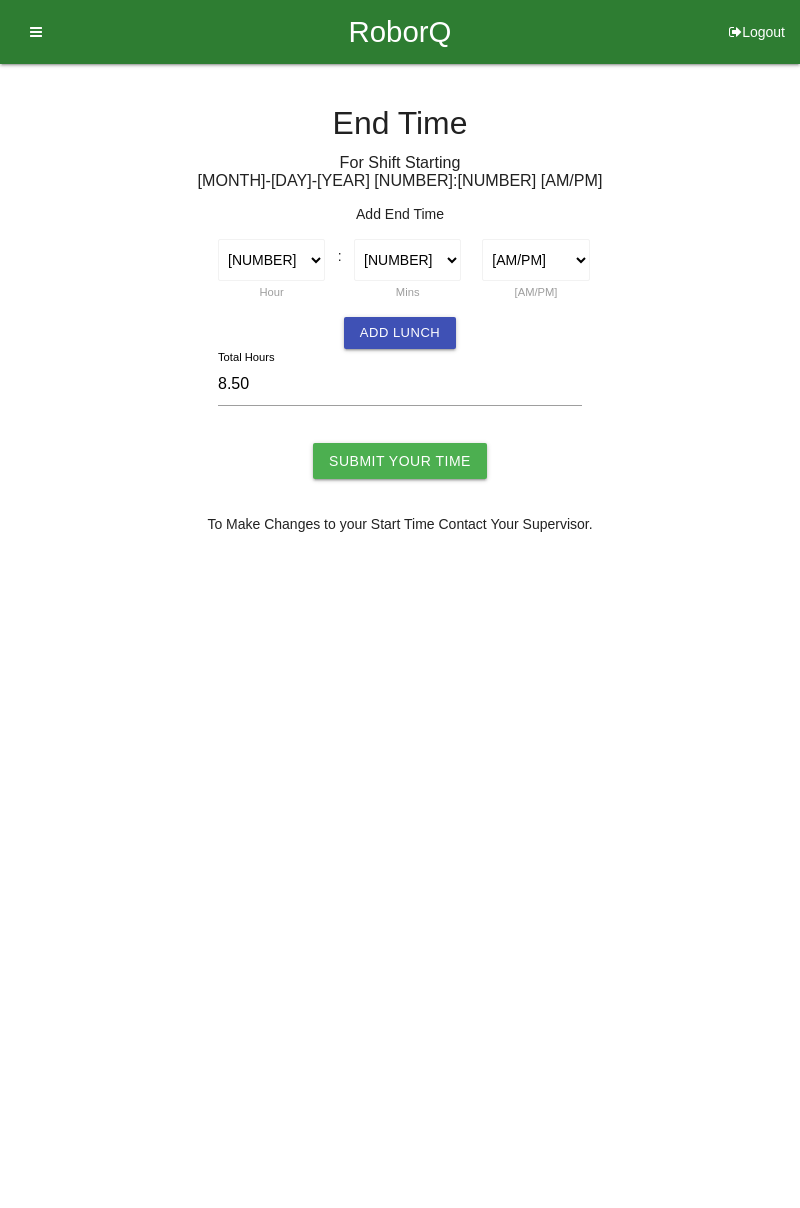 click on "Submit Your Time" at bounding box center [400, 461] 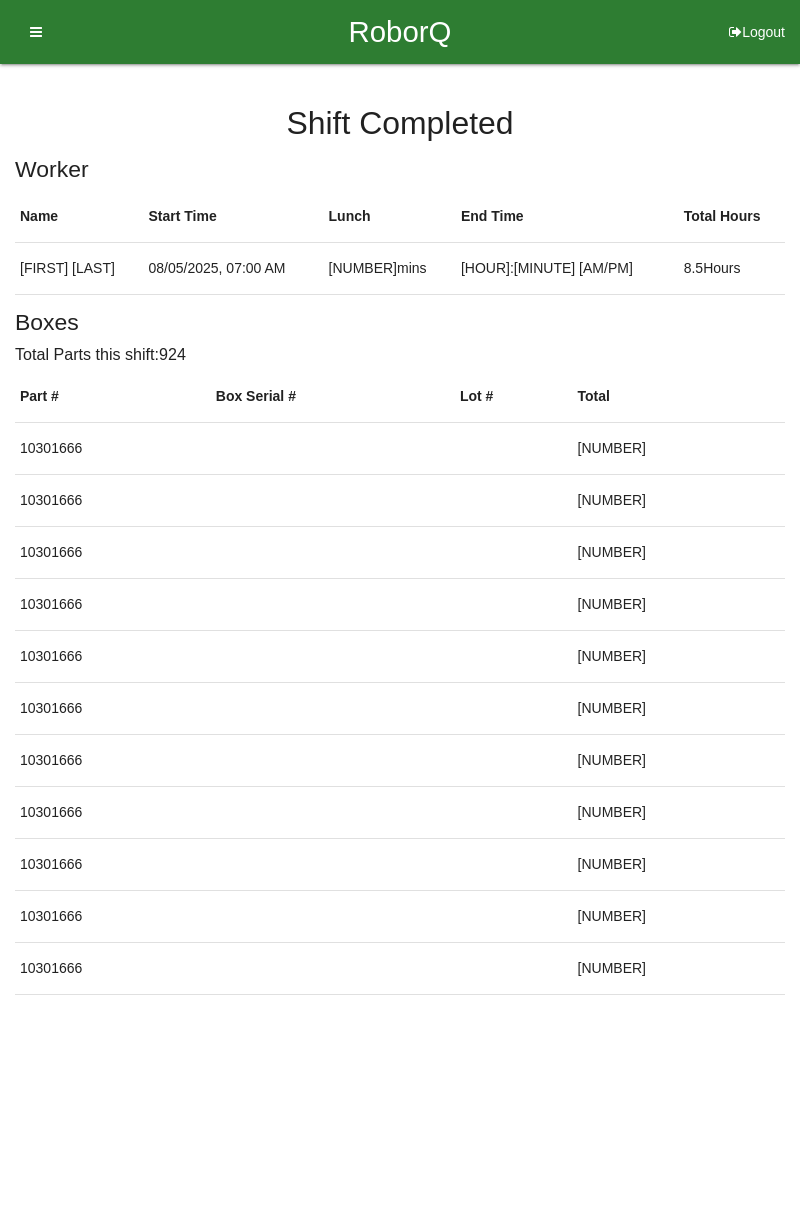 click at bounding box center (735, 32) 